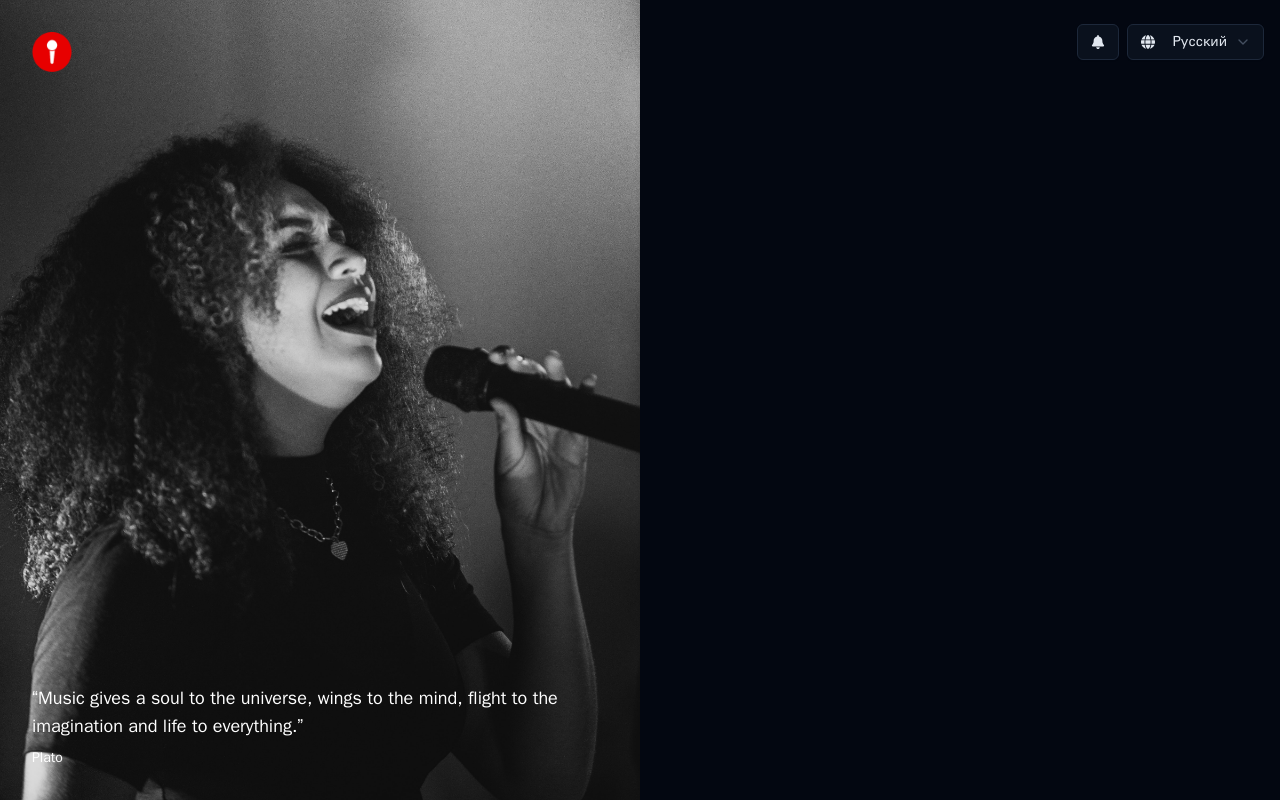 scroll, scrollTop: 0, scrollLeft: 0, axis: both 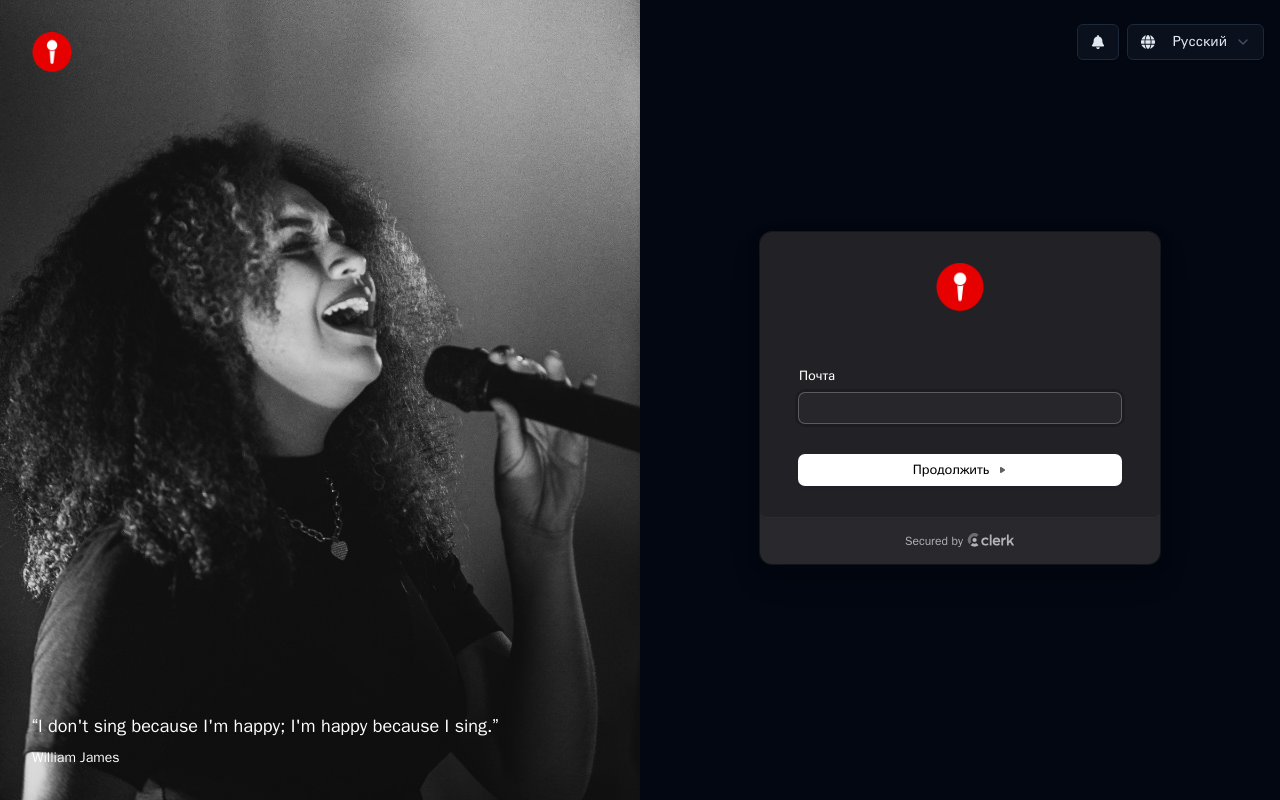 click on "Почта" at bounding box center [960, 408] 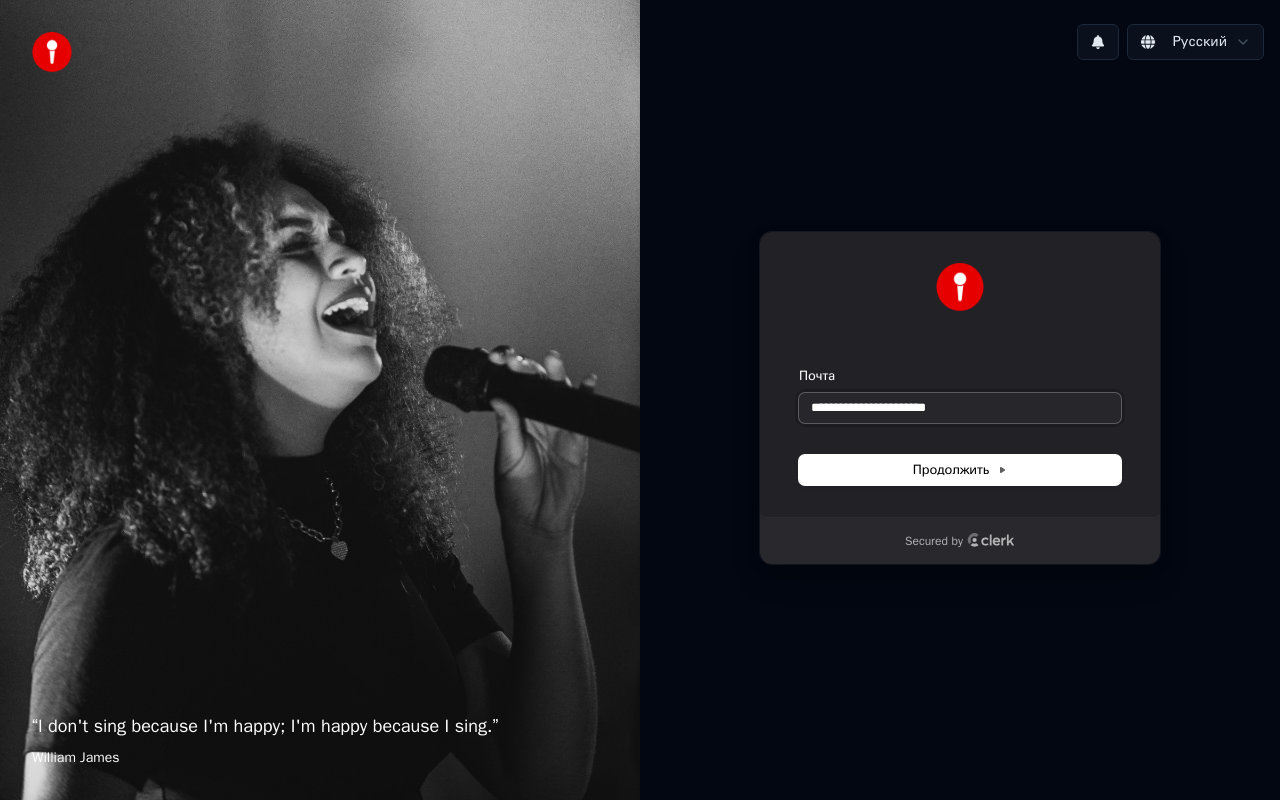 drag, startPoint x: 988, startPoint y: 411, endPoint x: 812, endPoint y: 412, distance: 176.00284 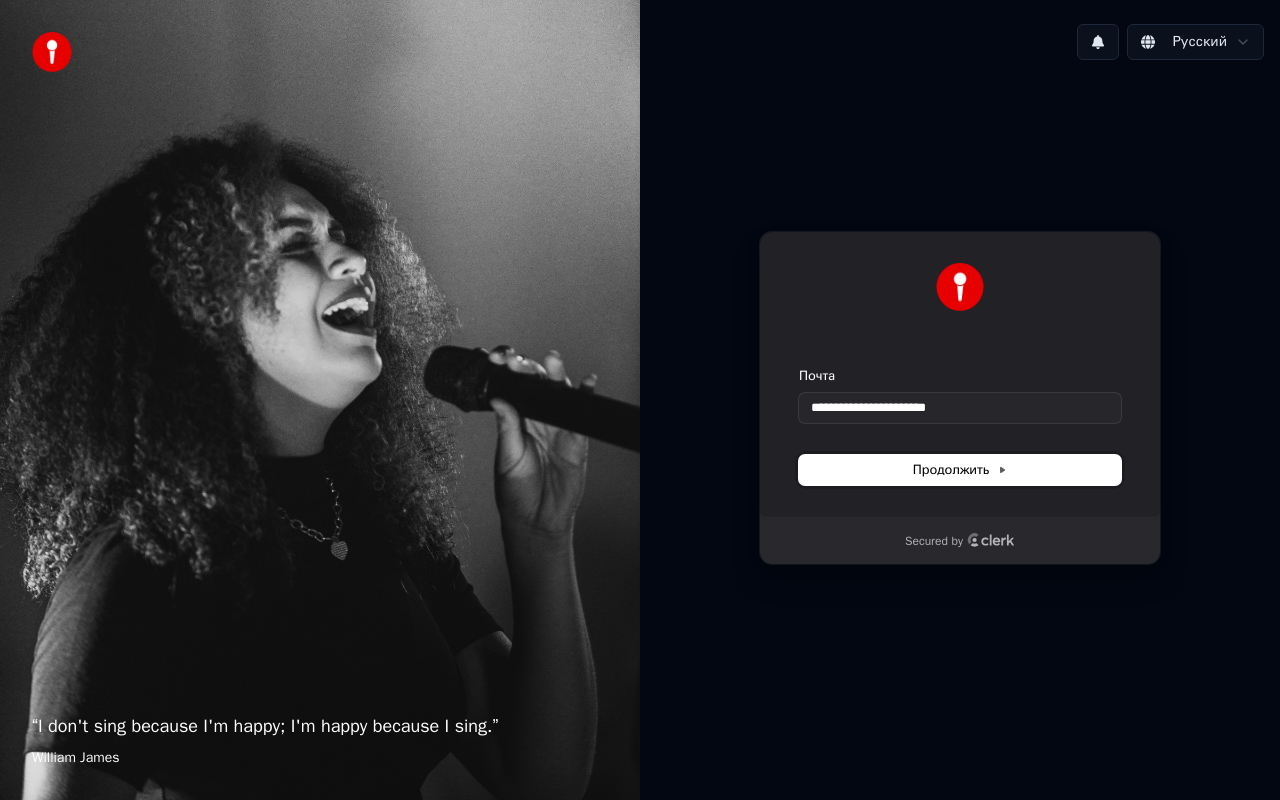 click on "Продолжить" at bounding box center (960, 470) 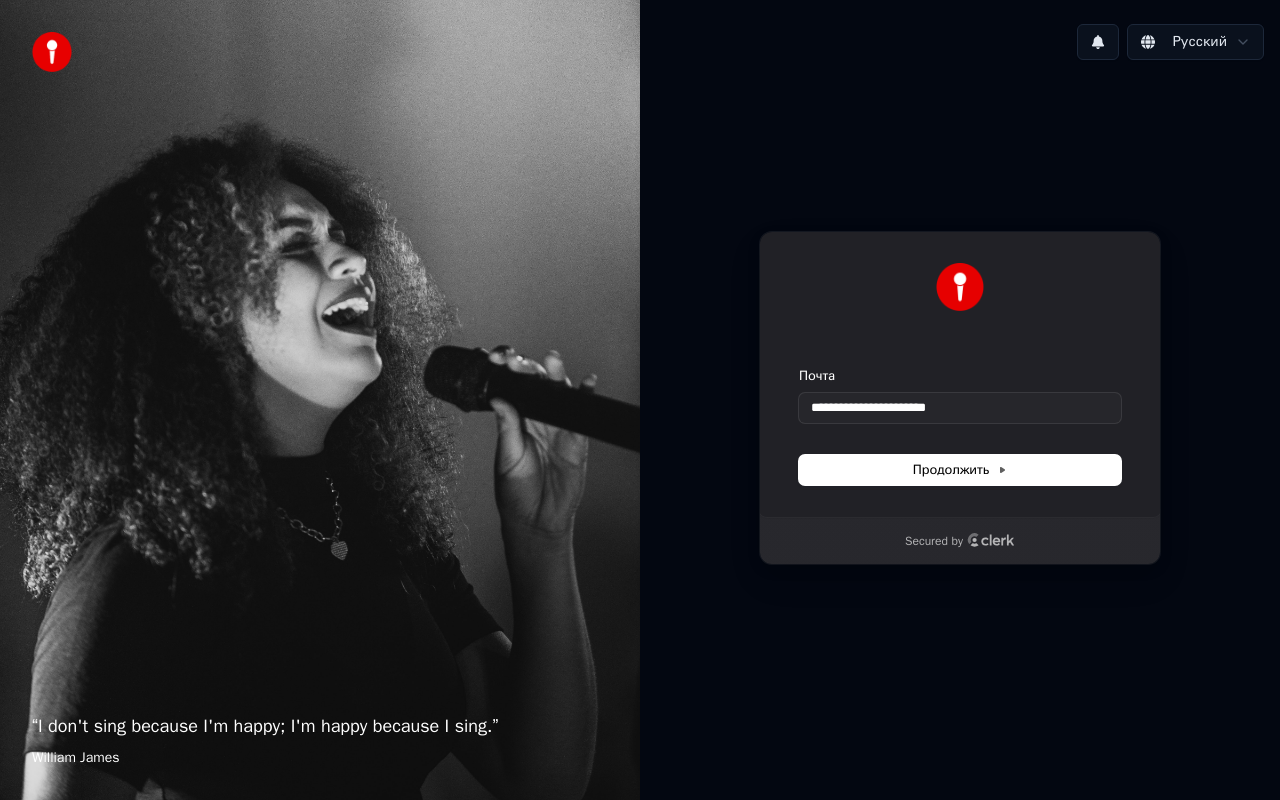 type on "**********" 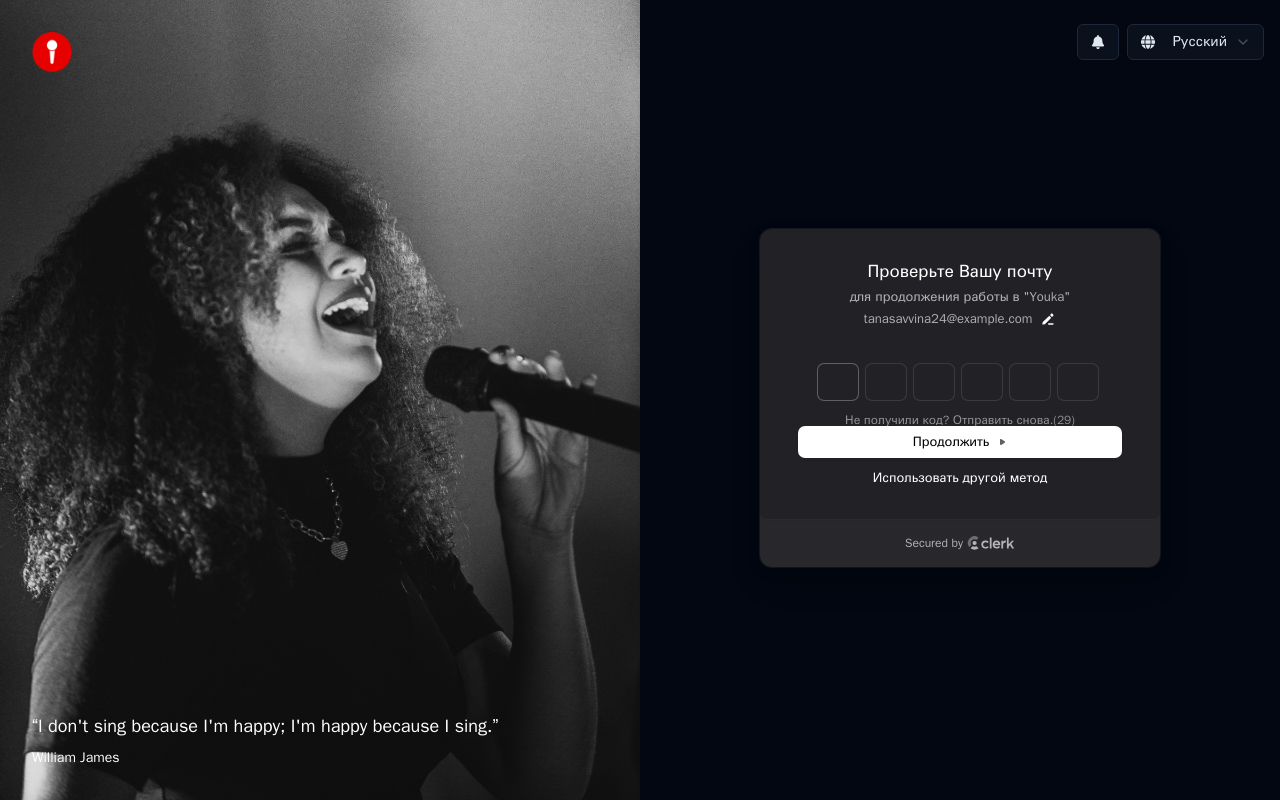 click at bounding box center [838, 382] 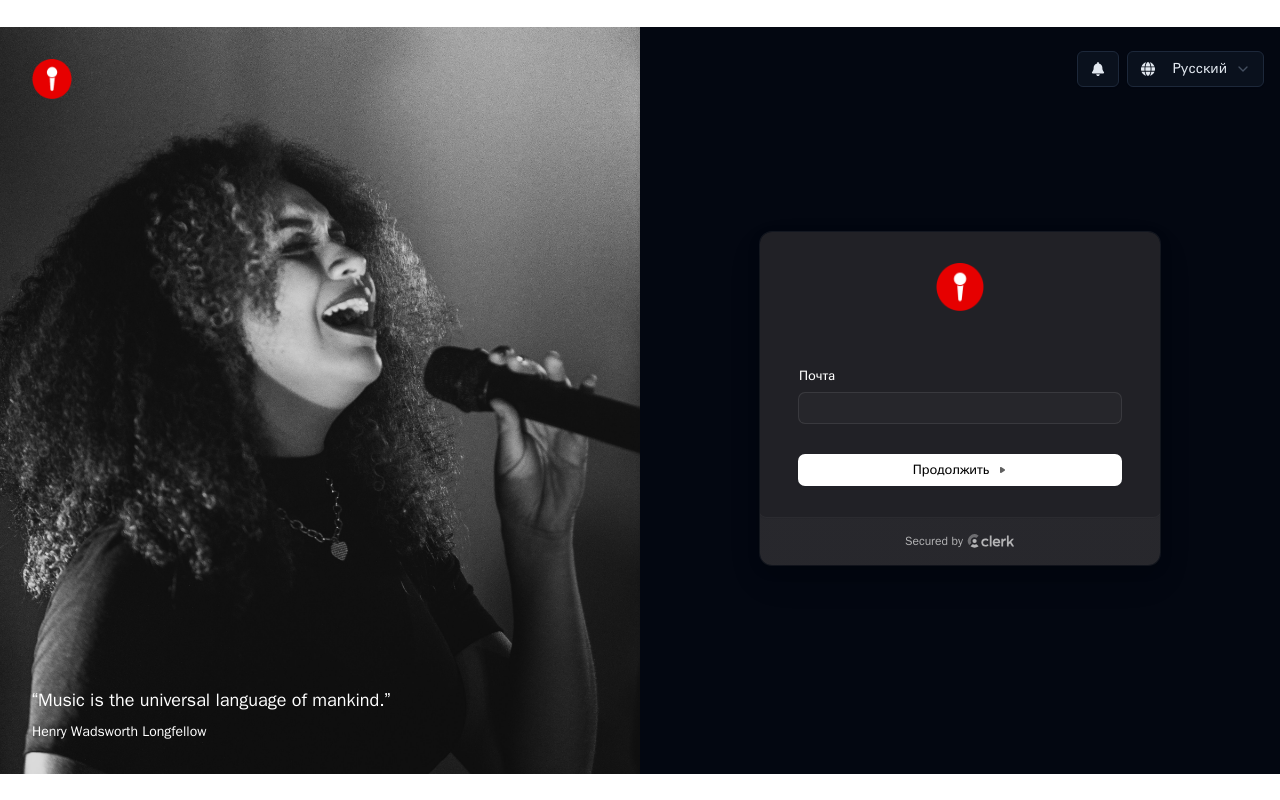 scroll, scrollTop: 0, scrollLeft: 0, axis: both 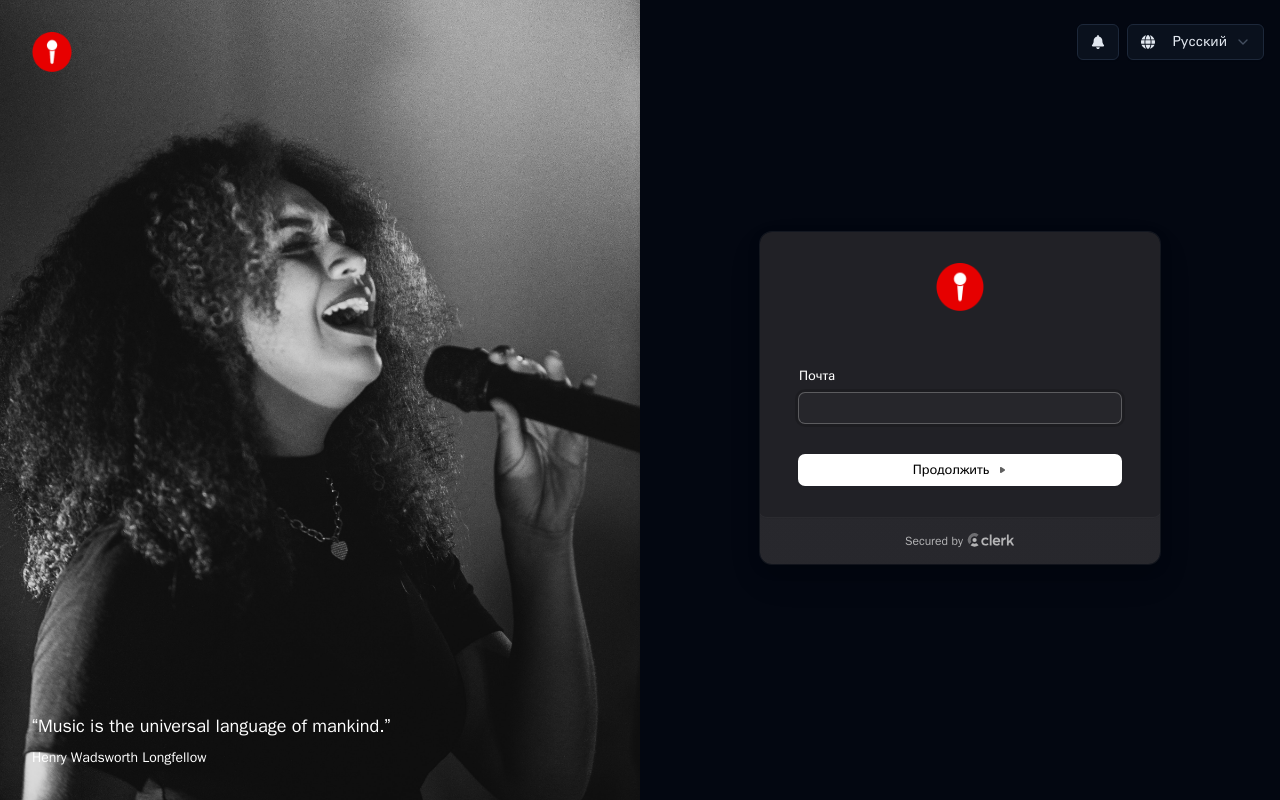click on "Почта" at bounding box center [960, 408] 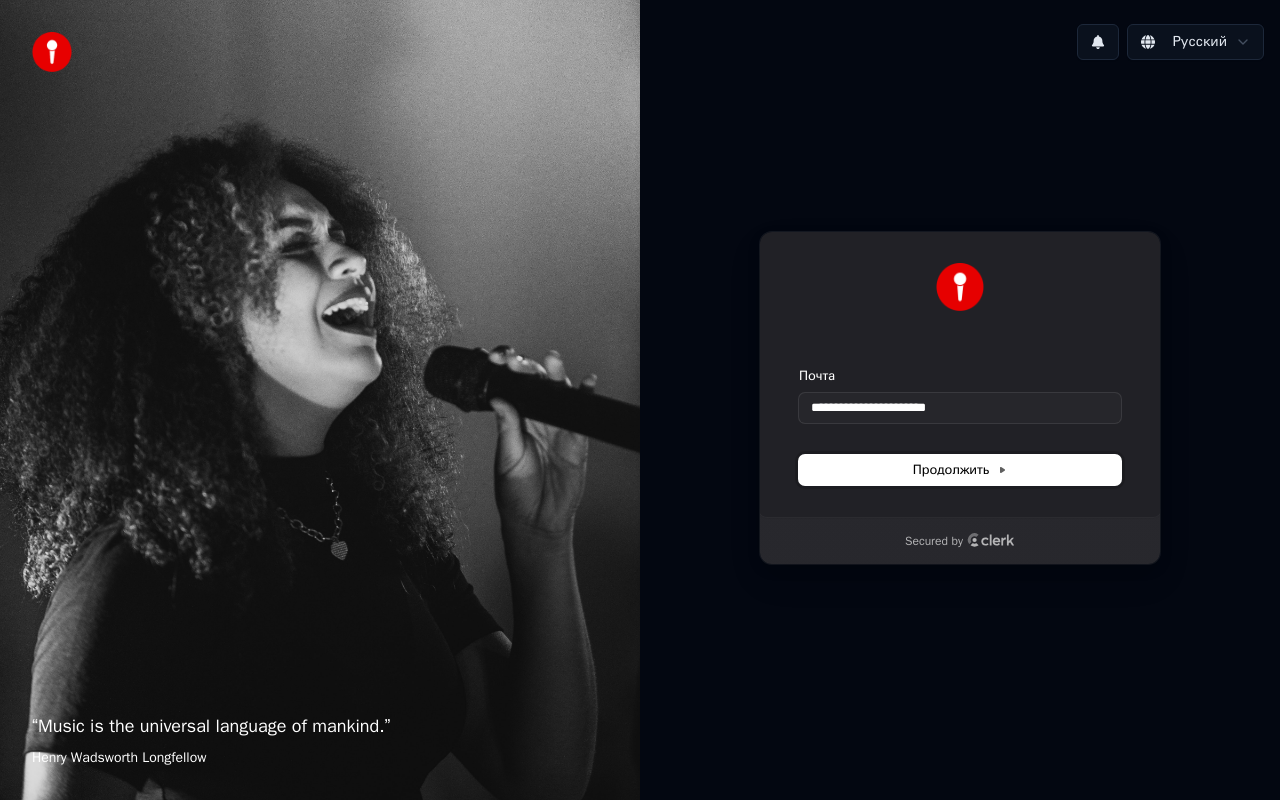 click on "Продолжить" at bounding box center [960, 470] 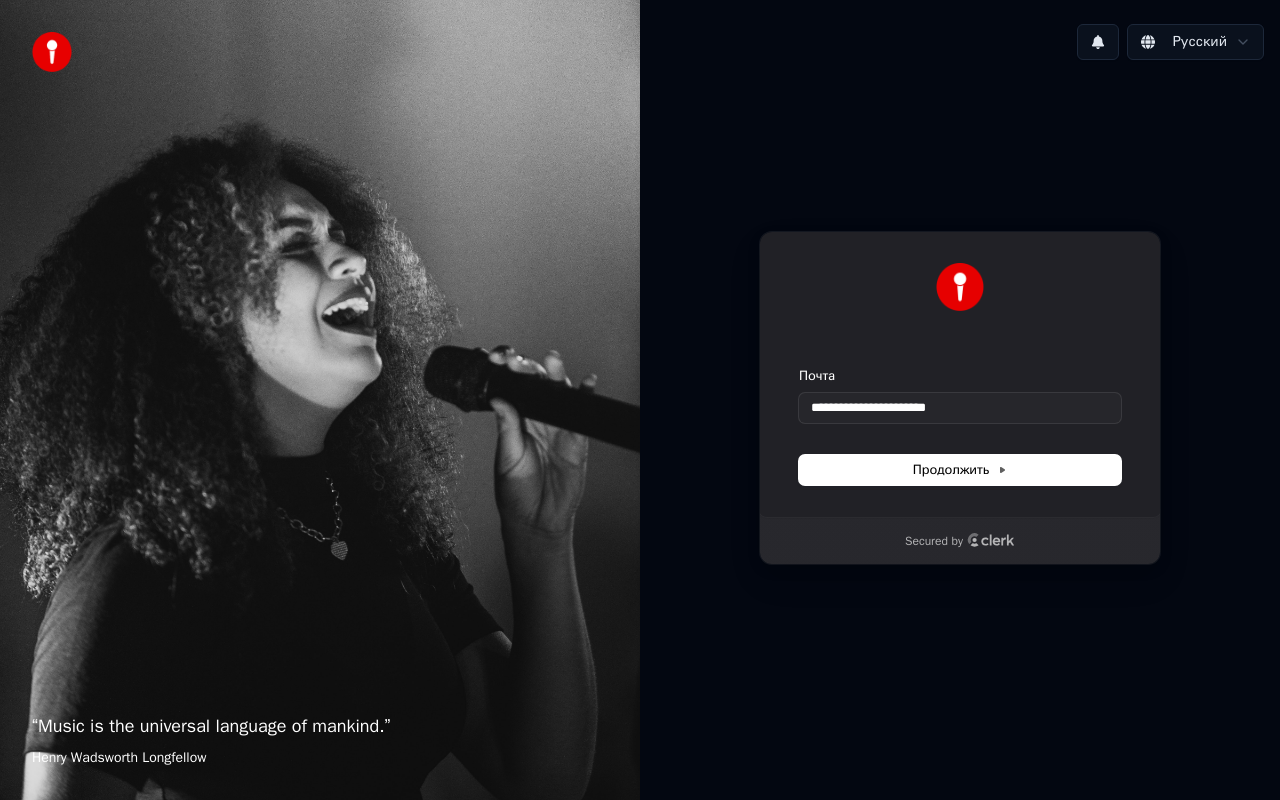 type on "**********" 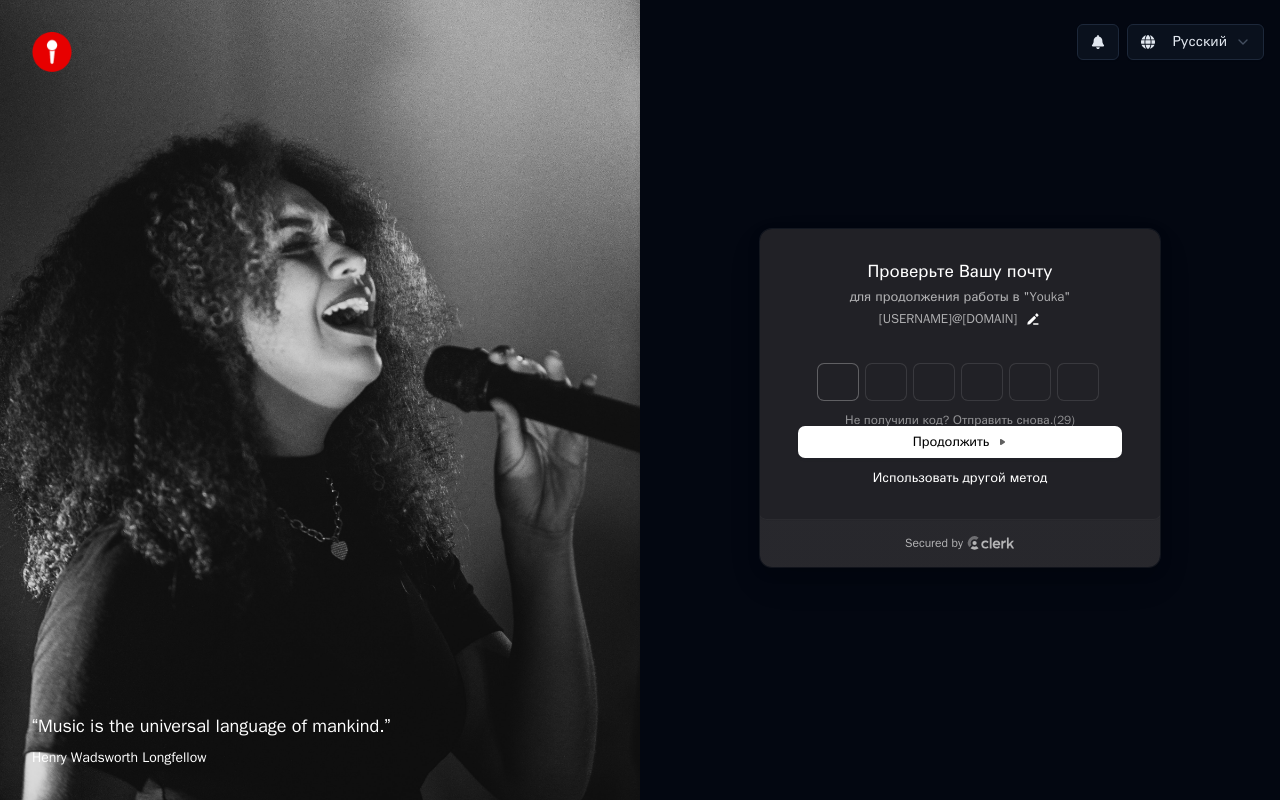 click at bounding box center (838, 382) 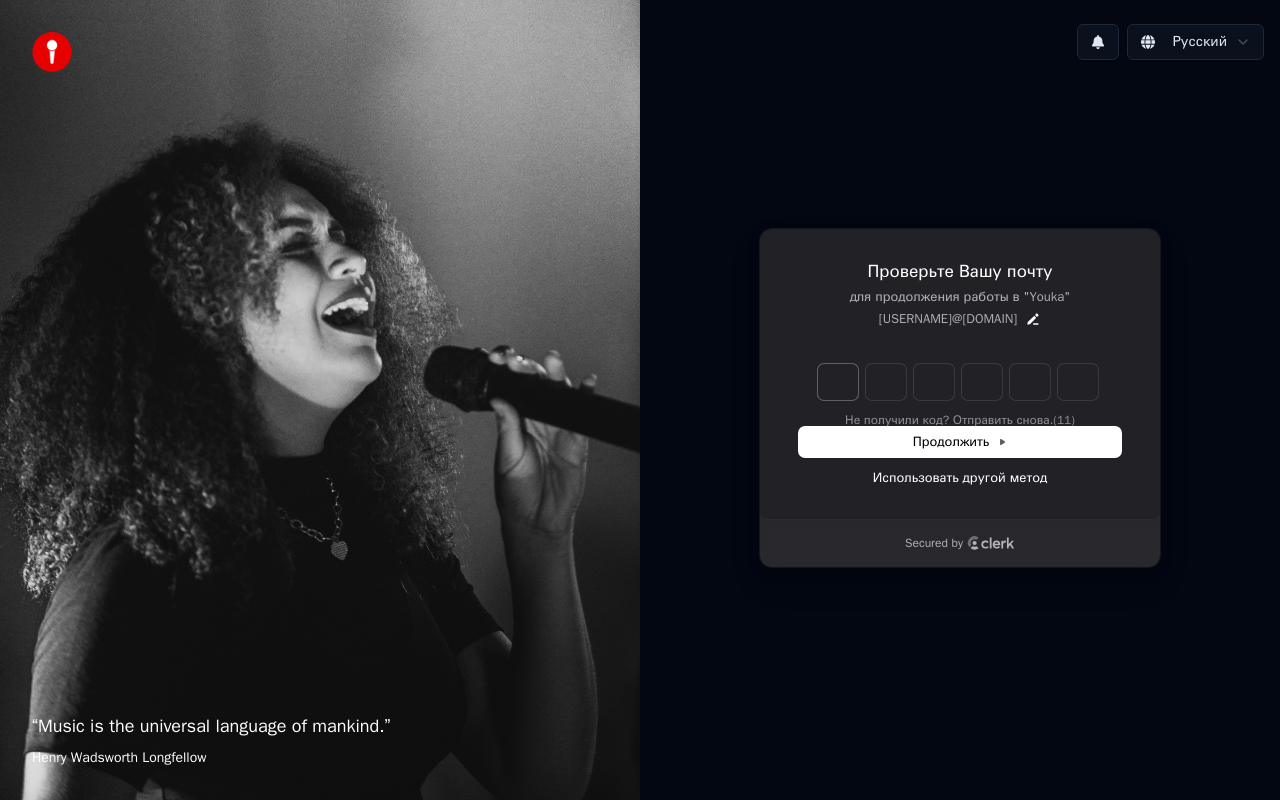 type on "*" 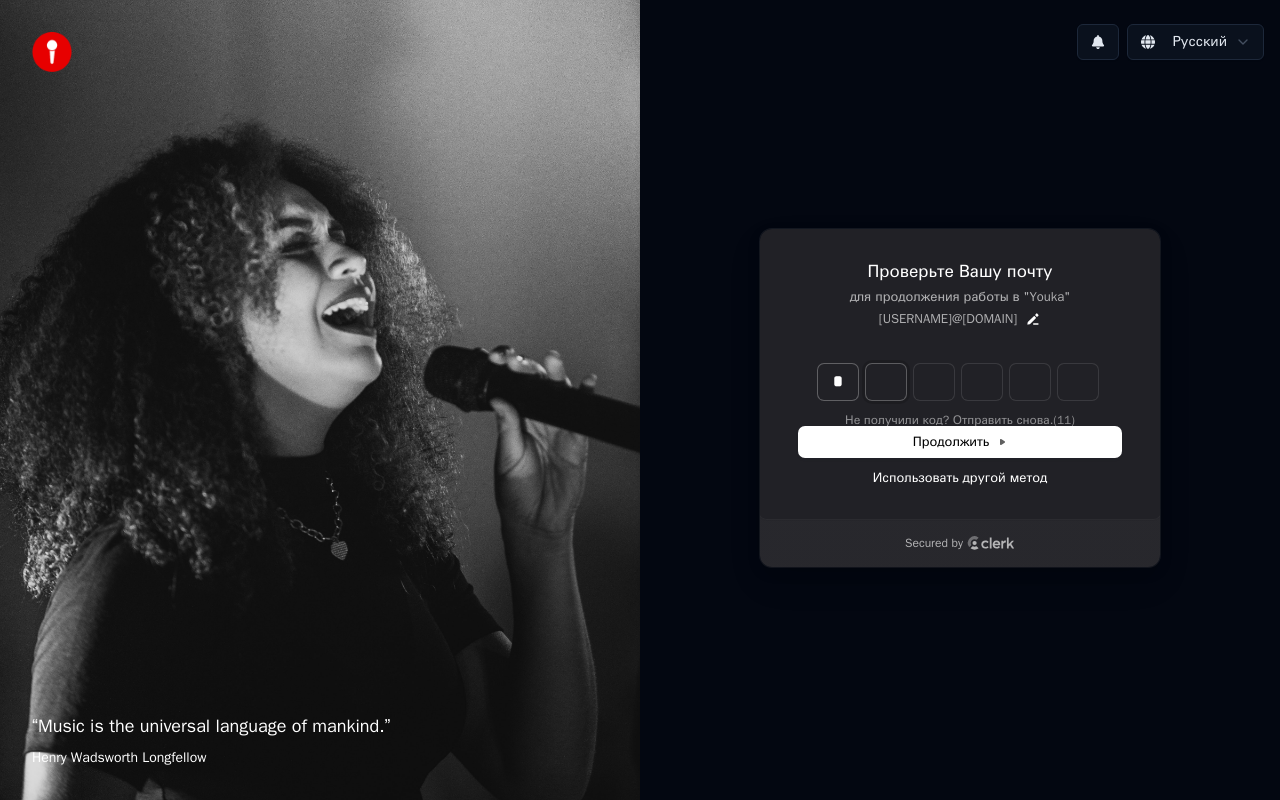 type on "*" 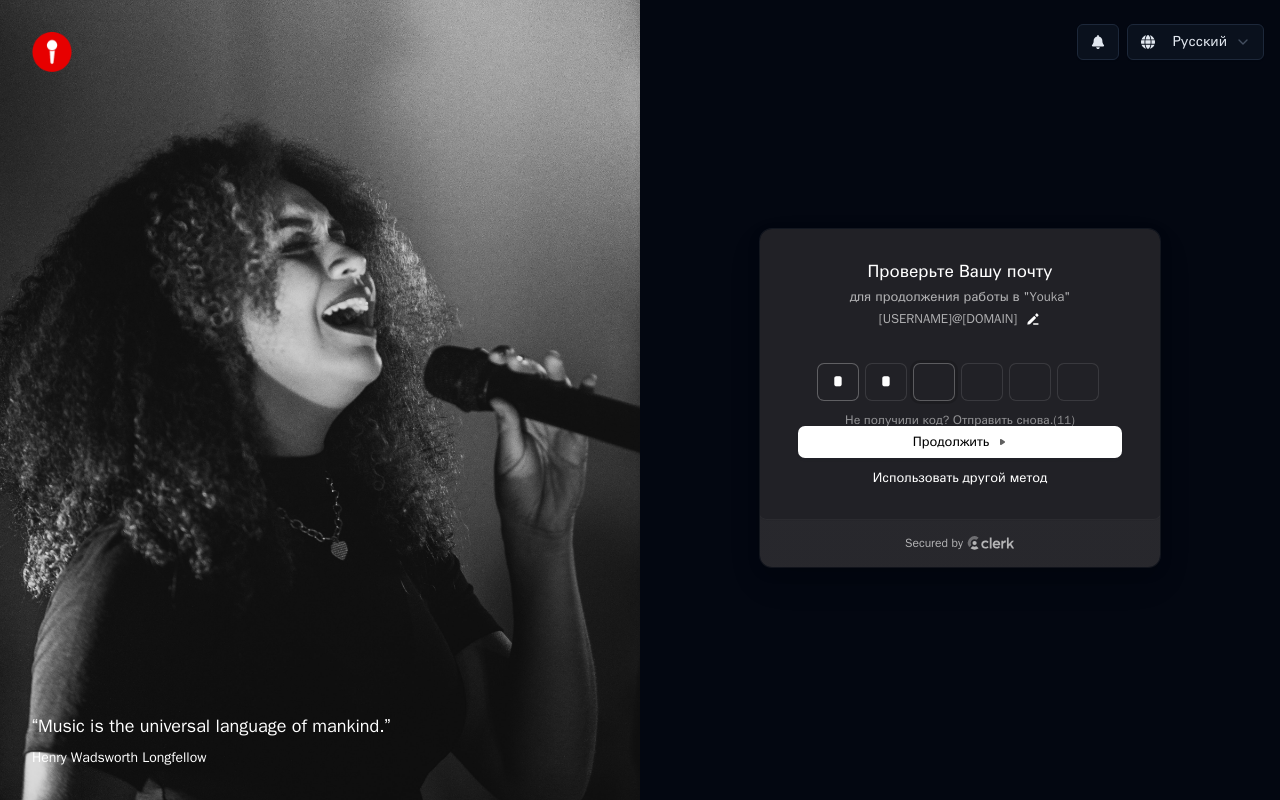 type on "**" 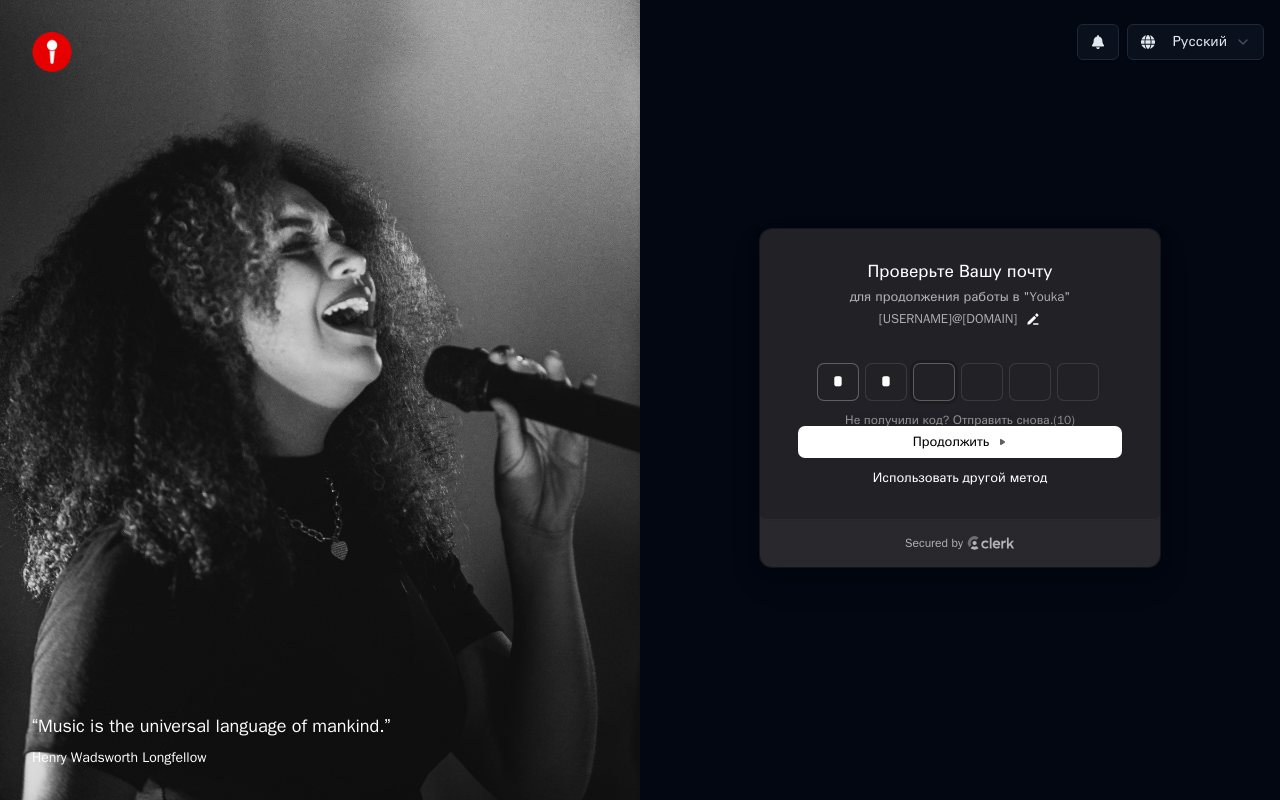type on "*" 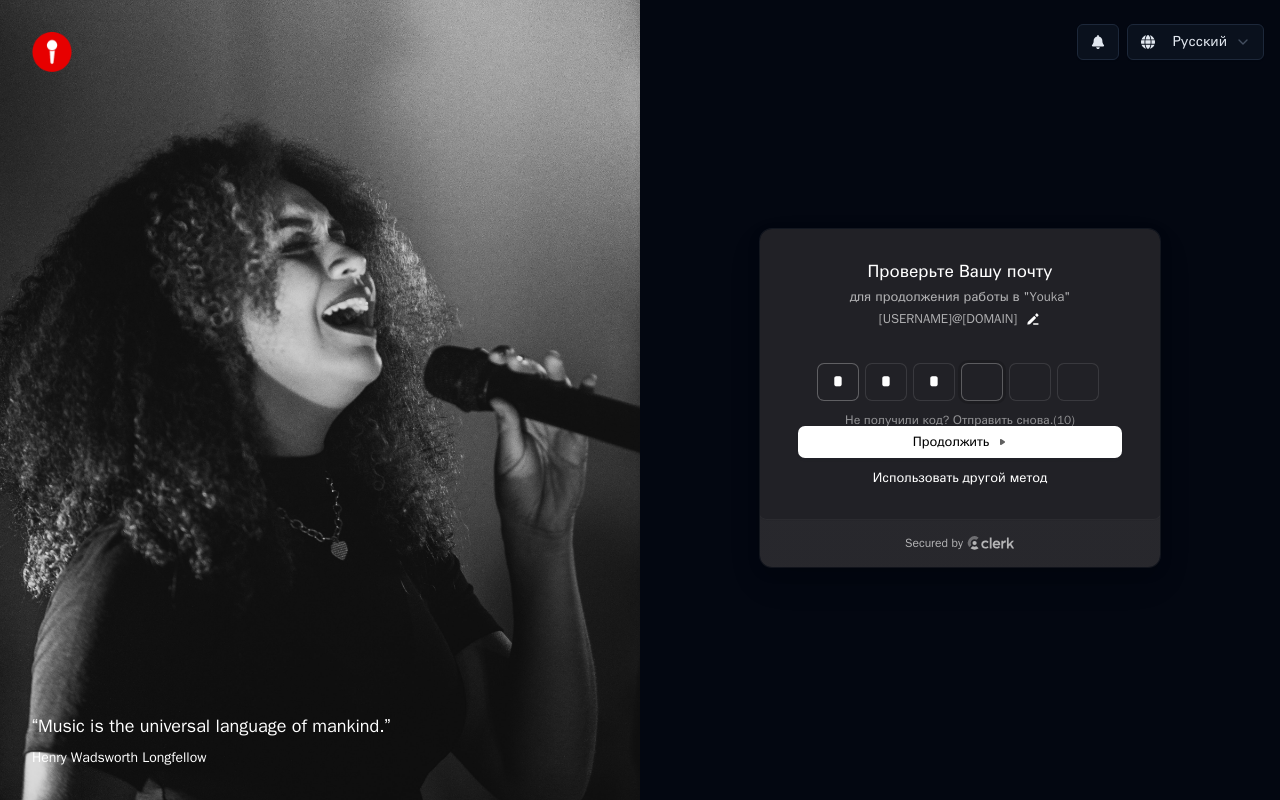 type on "***" 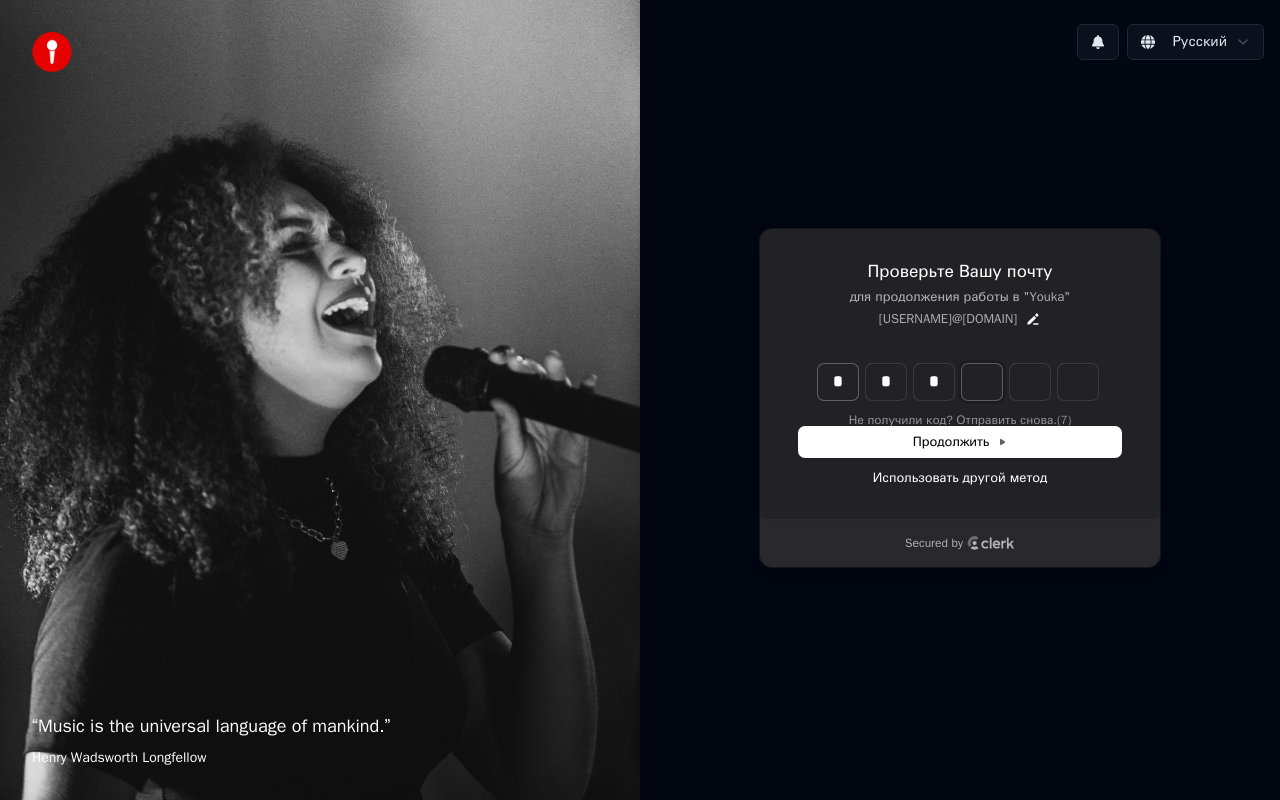 type on "*" 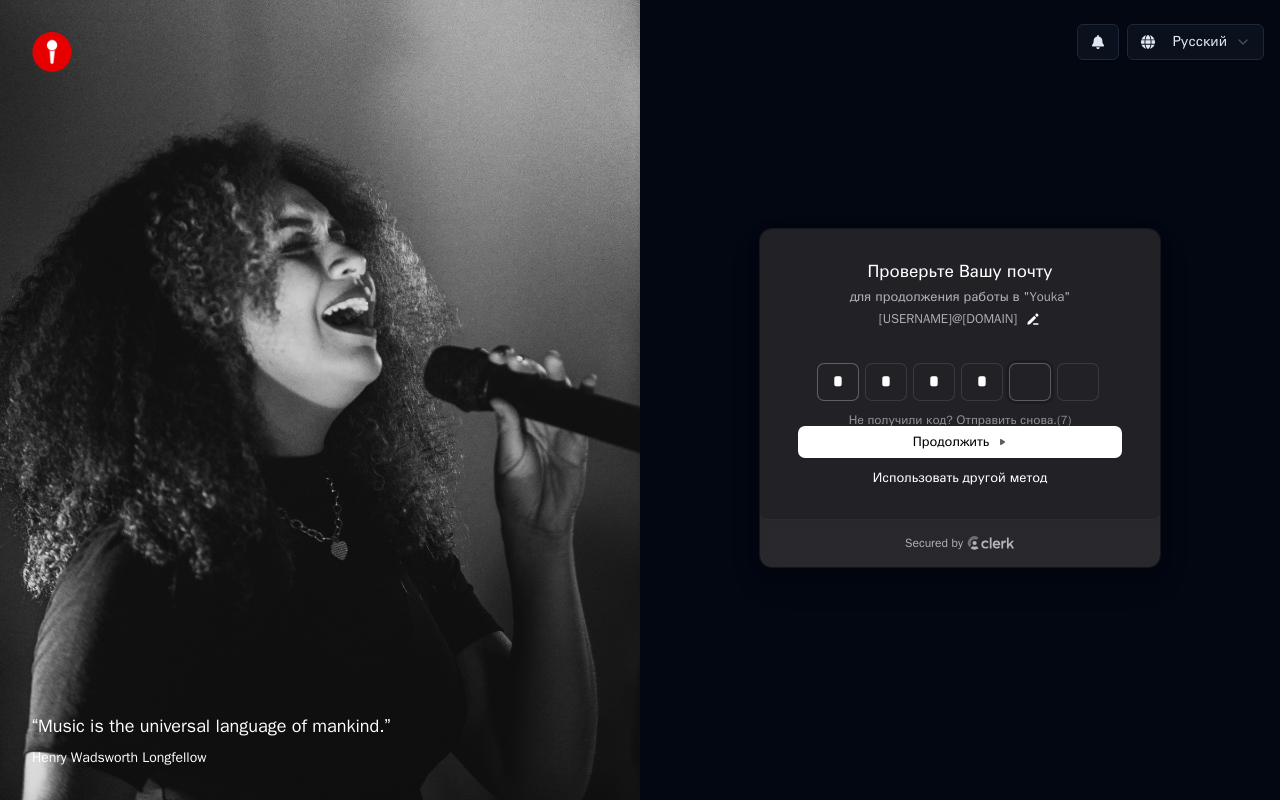 type on "****" 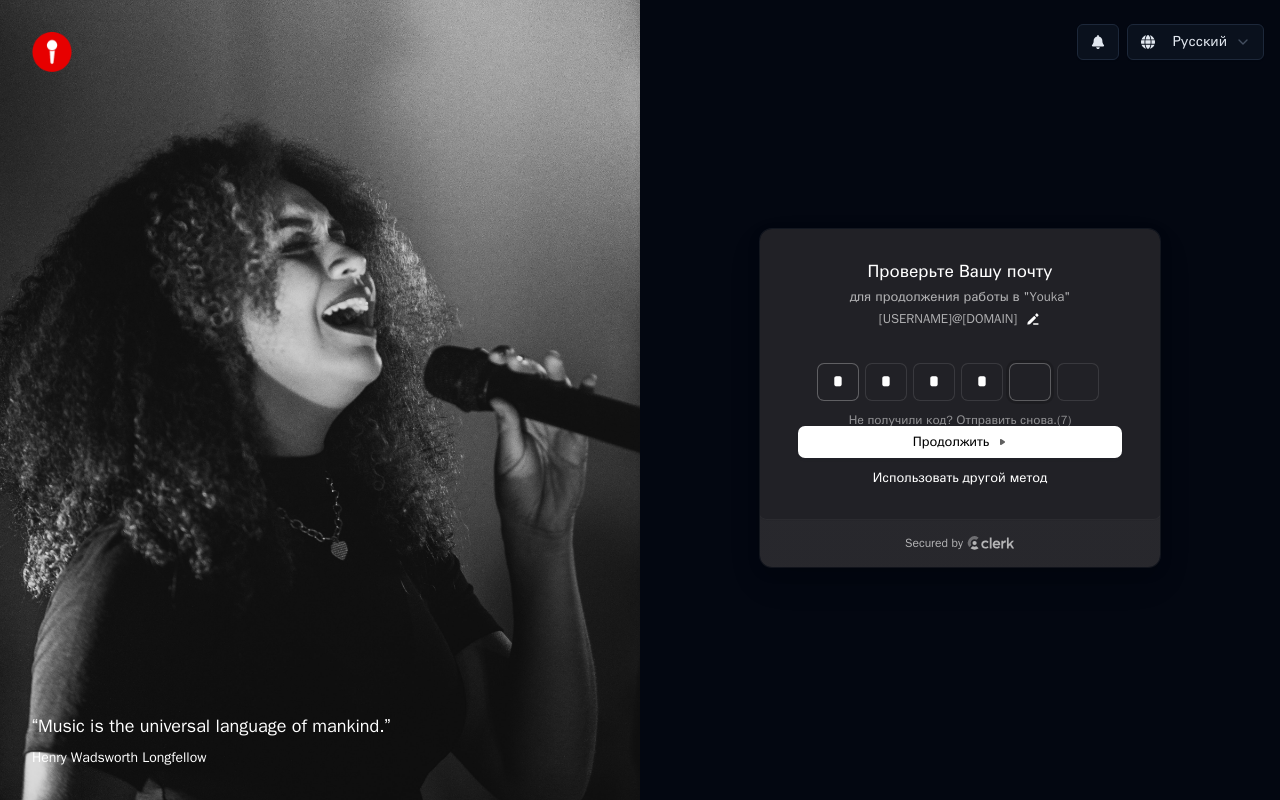 type on "*" 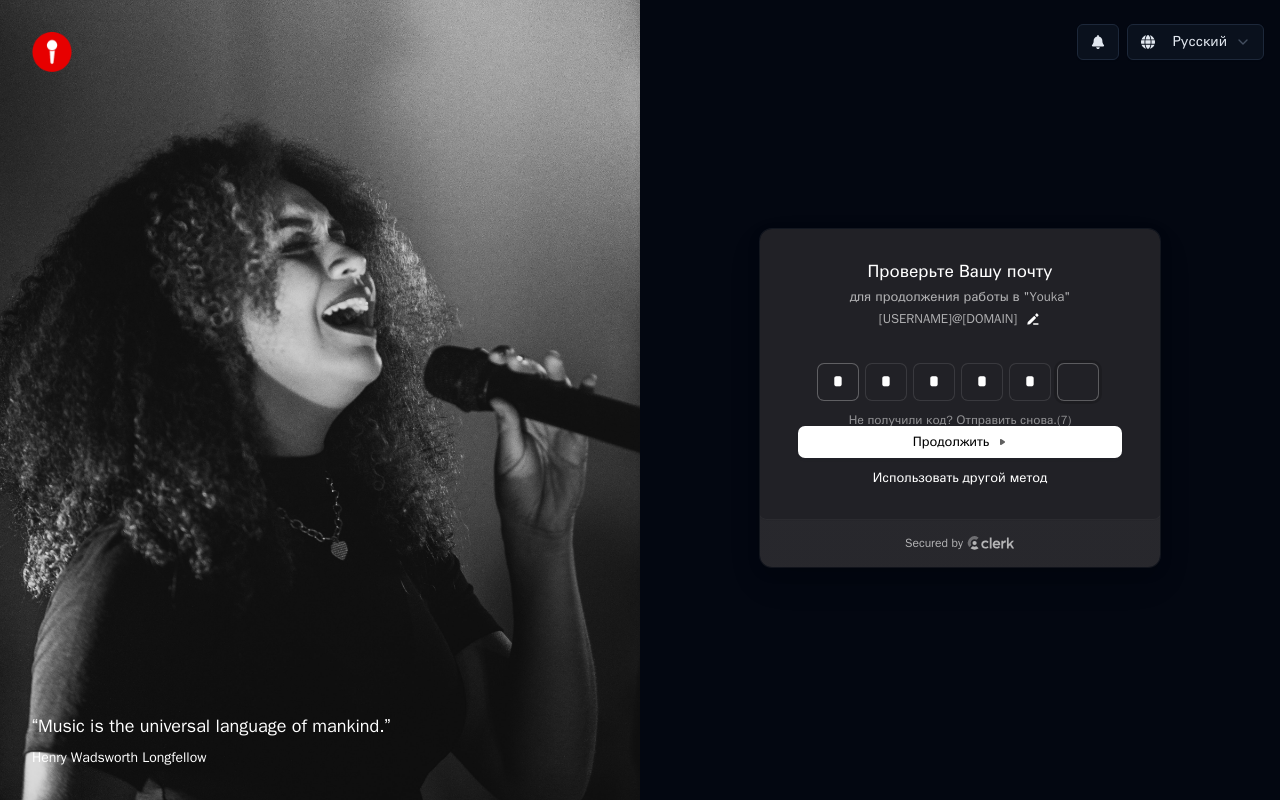 type on "******" 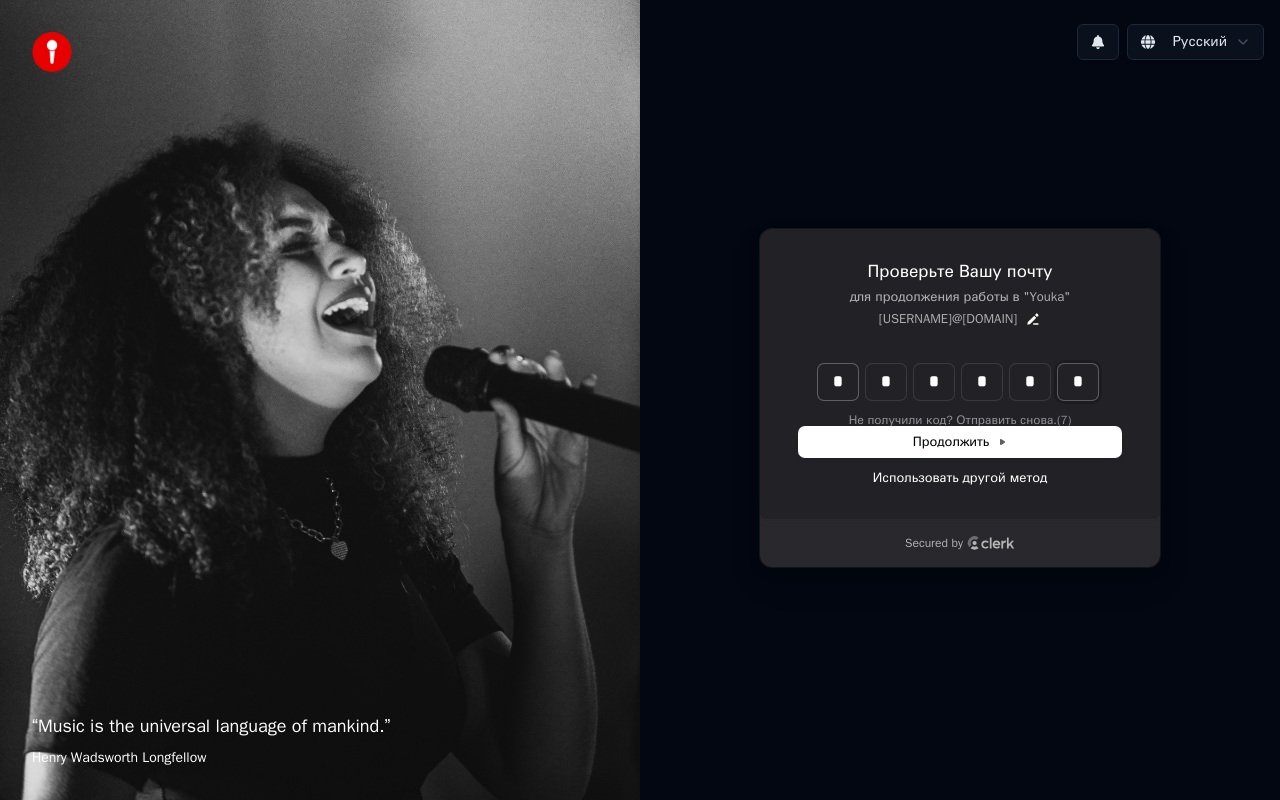 type on "*" 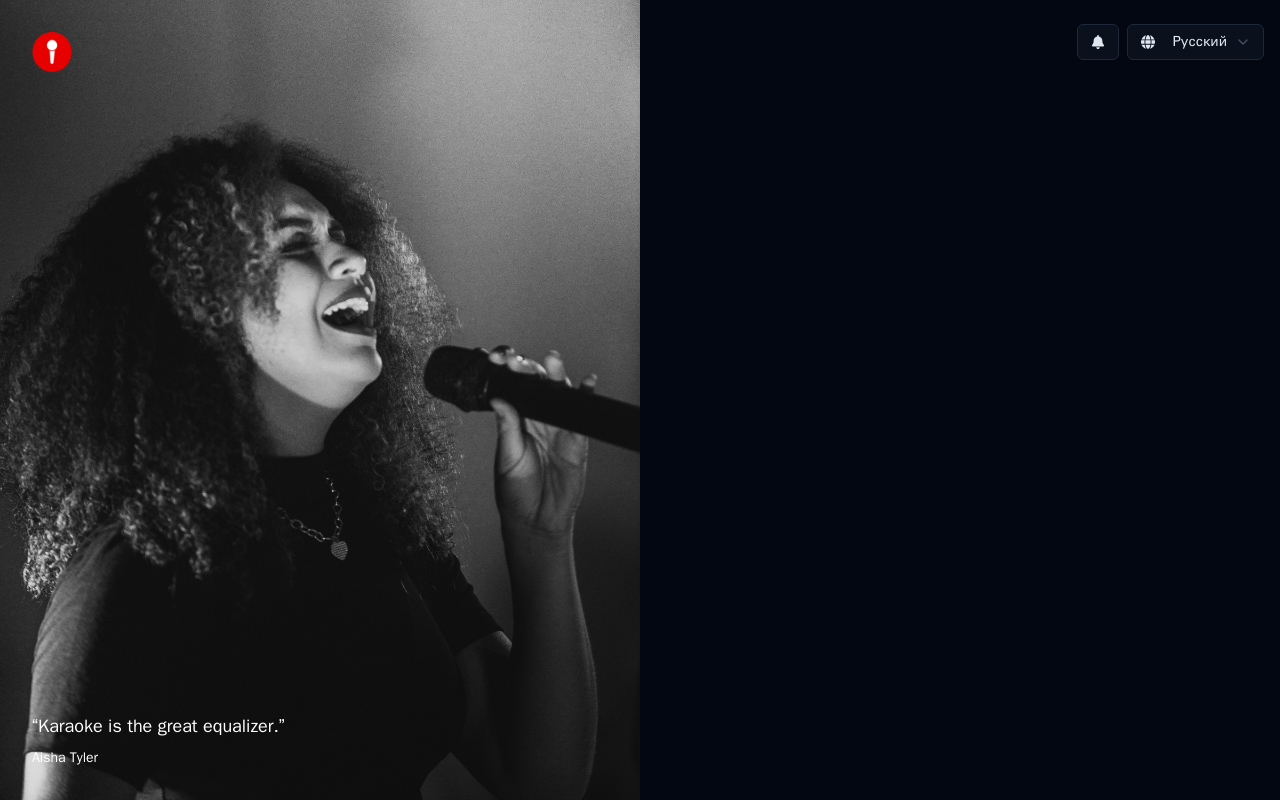 scroll, scrollTop: 0, scrollLeft: 0, axis: both 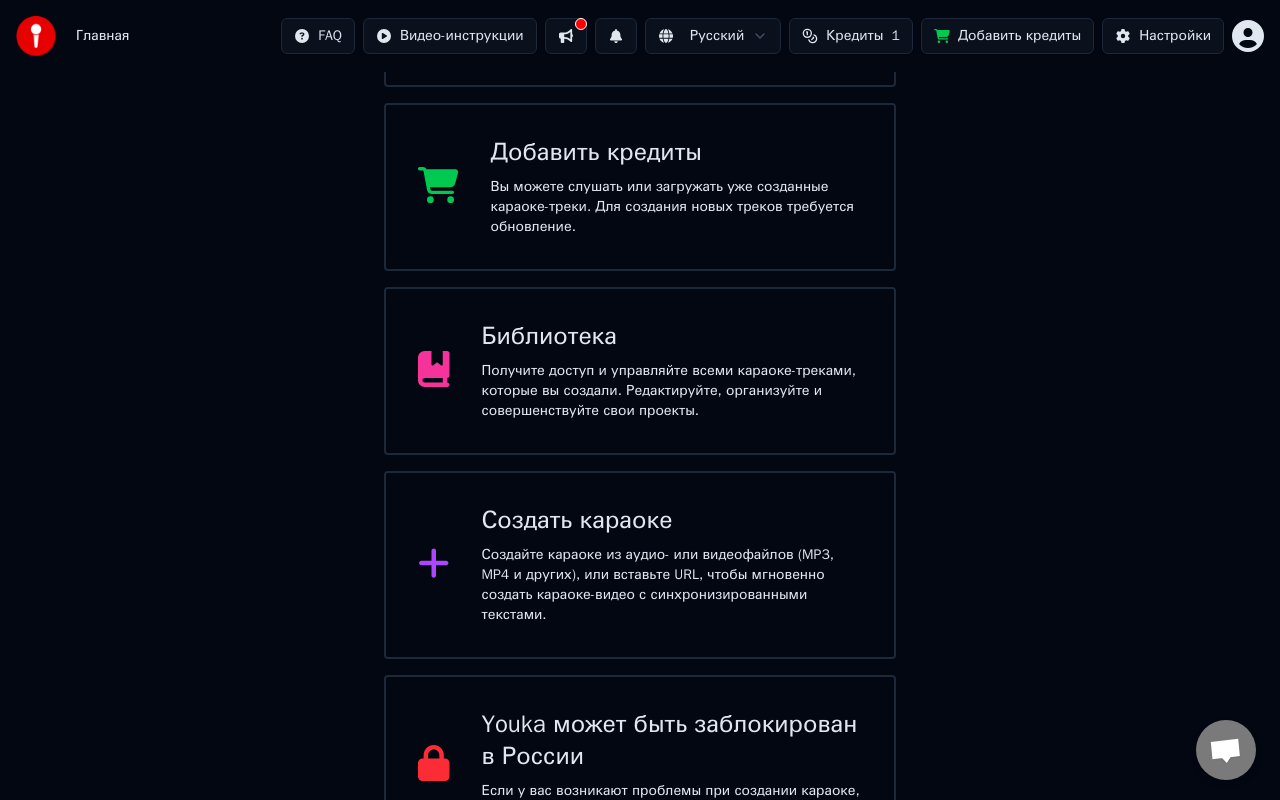 click on "Создать караоке Создайте караоке из аудио- или видеофайлов (MP3, MP4 и других), или вставьте URL, чтобы мгновенно создать караоке-видео с синхронизированными текстами." at bounding box center [672, 565] 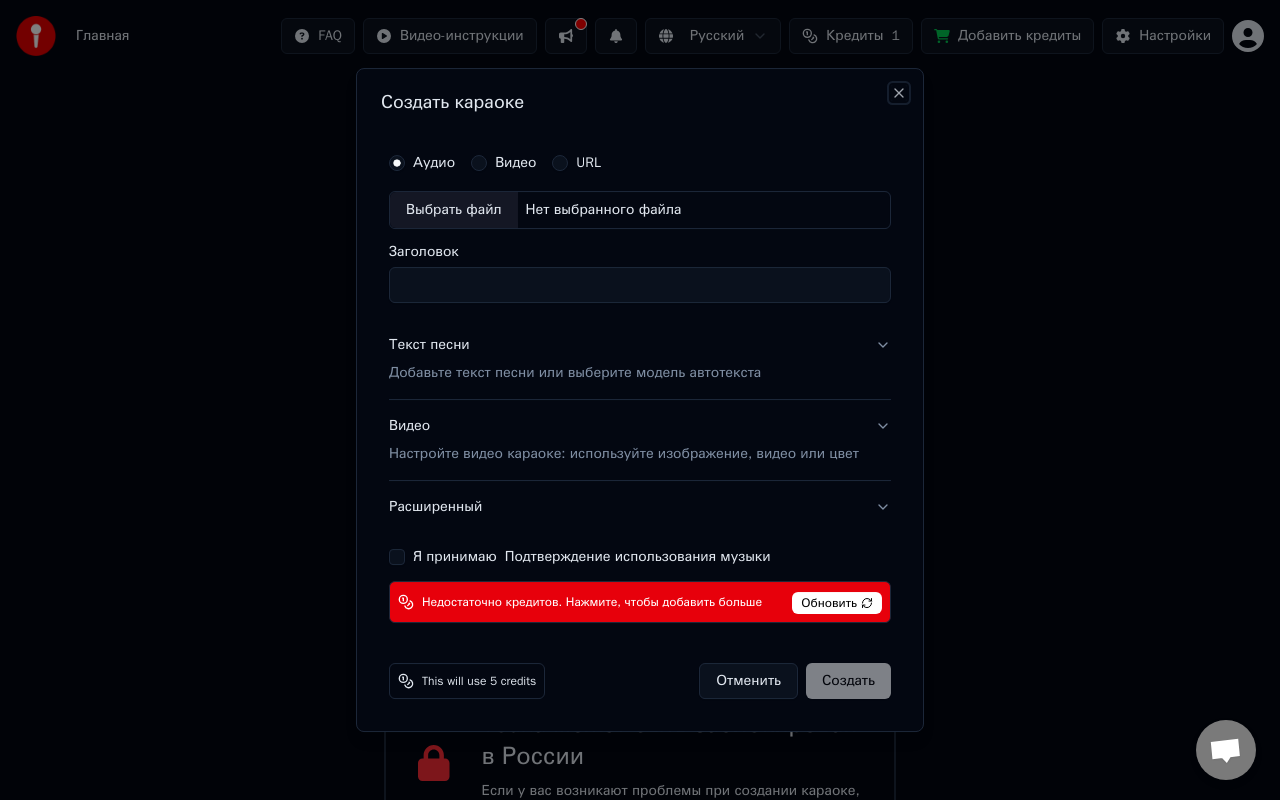 click on "Close" at bounding box center (899, 93) 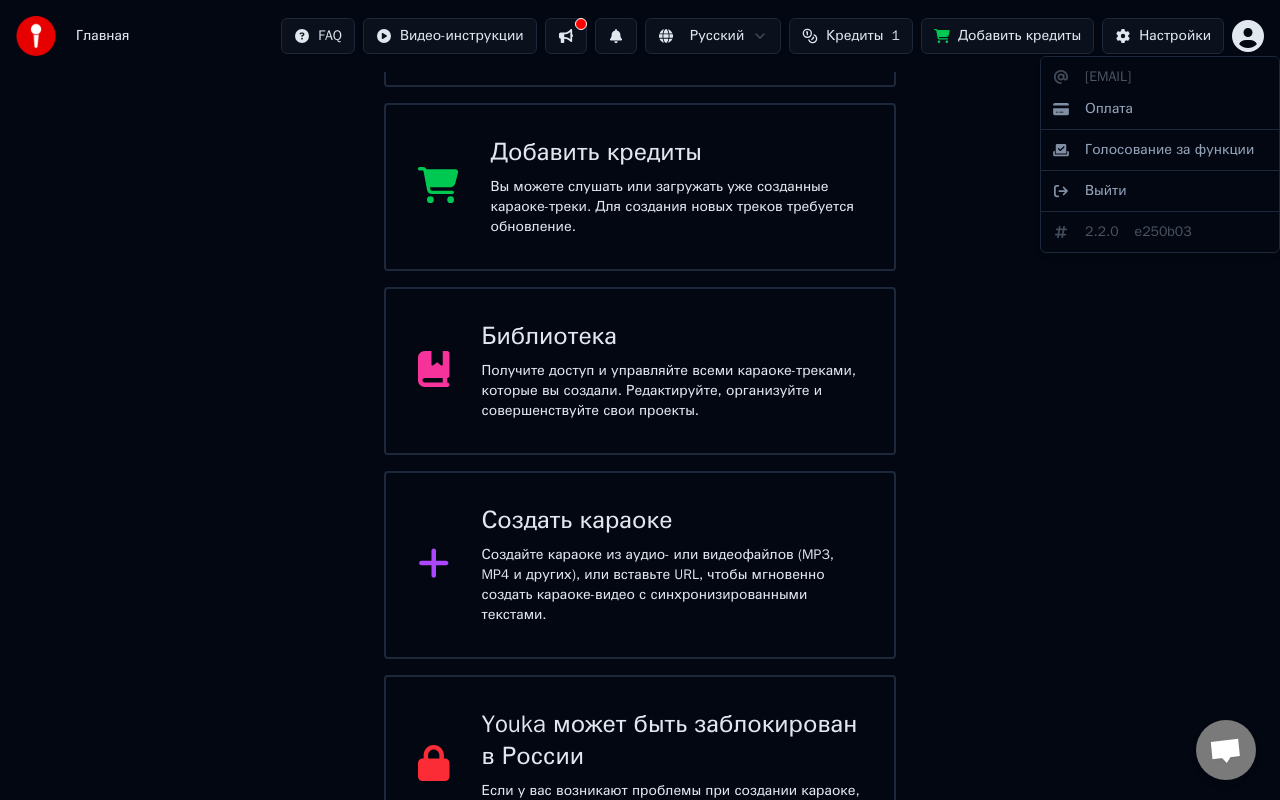 click on "Главная FAQ Видео-инструкции Русский Кредиты 1 Добавить кредиты Настройки Добро пожаловать в Youka Смотреть видео-инструкцию Добавить кредиты Вы можете слушать или загружать уже созданные караоке-треки. Для создания новых треков требуется обновление. Библиотека Получите доступ и управляйте всеми караоке-треками, которые вы создали. Редактируйте, организуйте и совершенствуйте свои проекты. Создать караоке Создайте караоке из аудио- или видеофайлов (MP3, MP4 и других), или вставьте URL, чтобы мгновенно создать караоке-видео с синхронизированными текстами. 2.2.0" at bounding box center [640, 263] 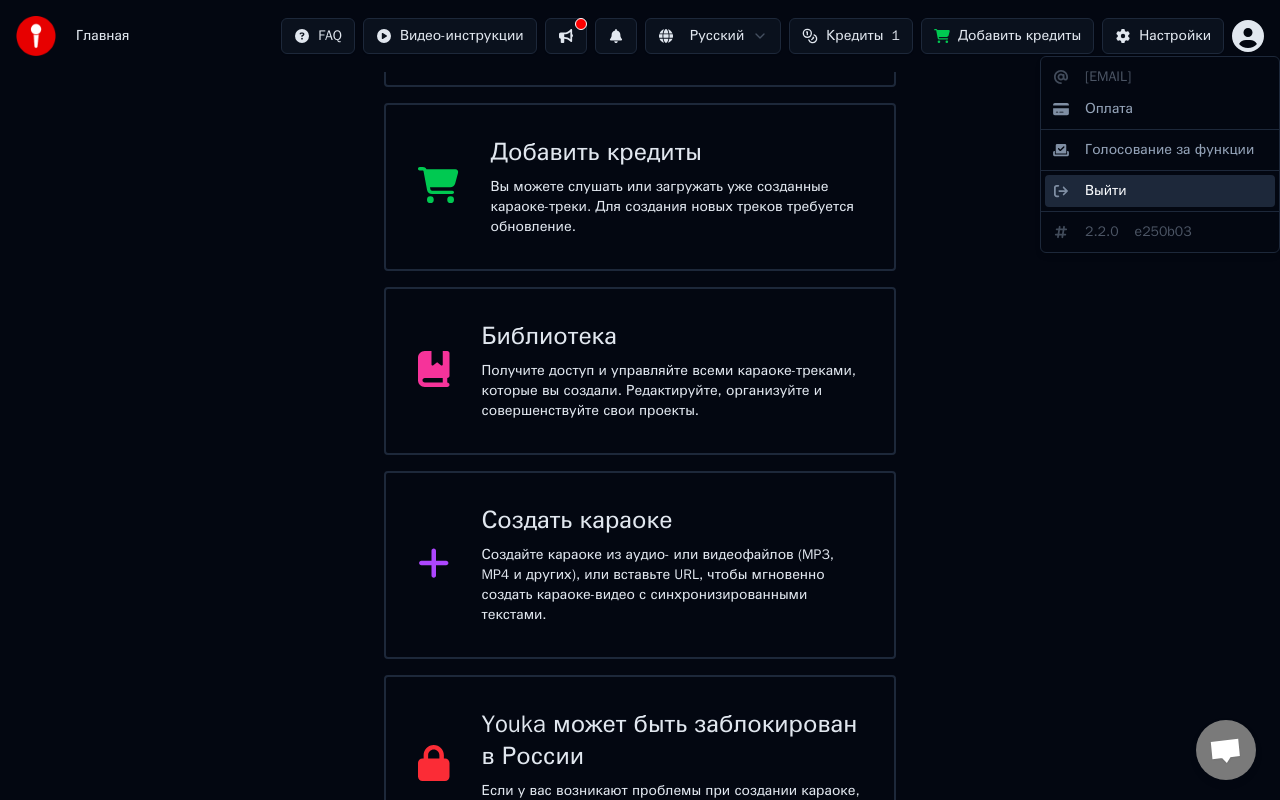 click on "Выйти" at bounding box center [1106, 191] 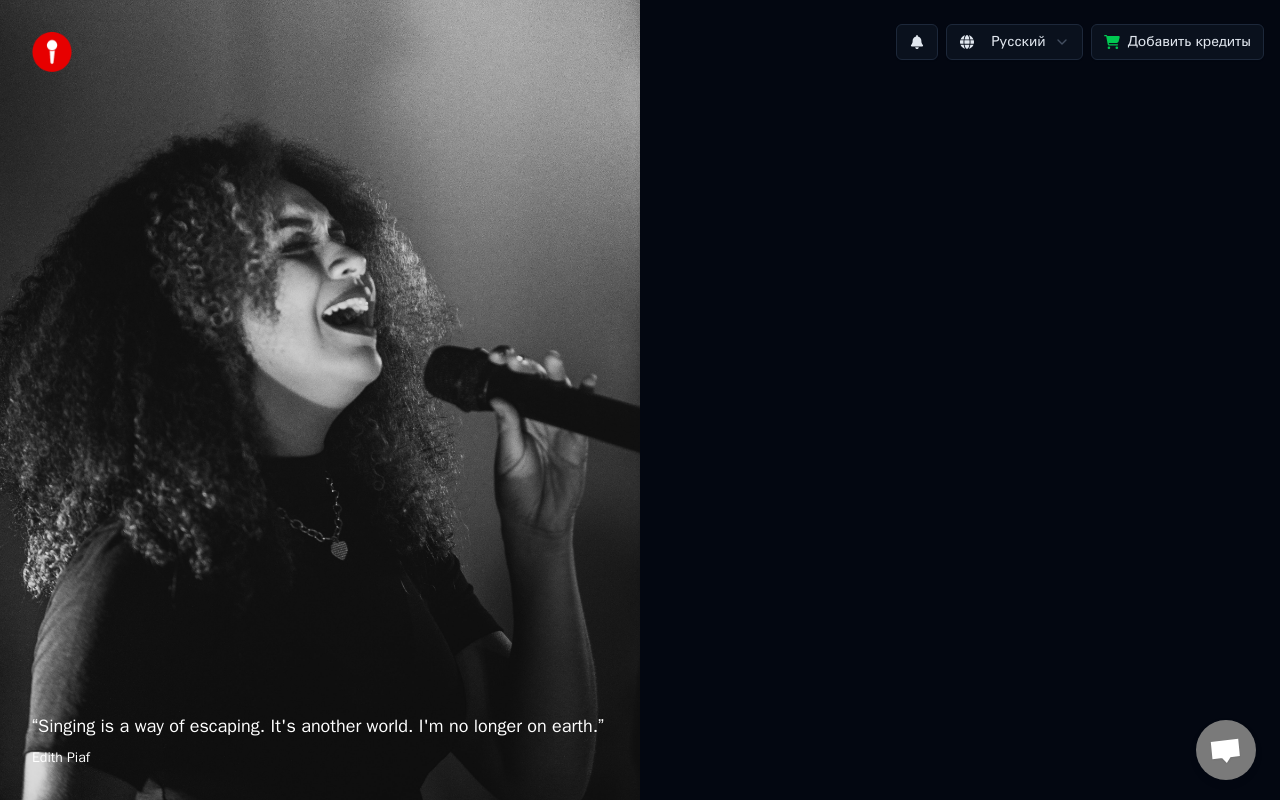 scroll, scrollTop: 0, scrollLeft: 0, axis: both 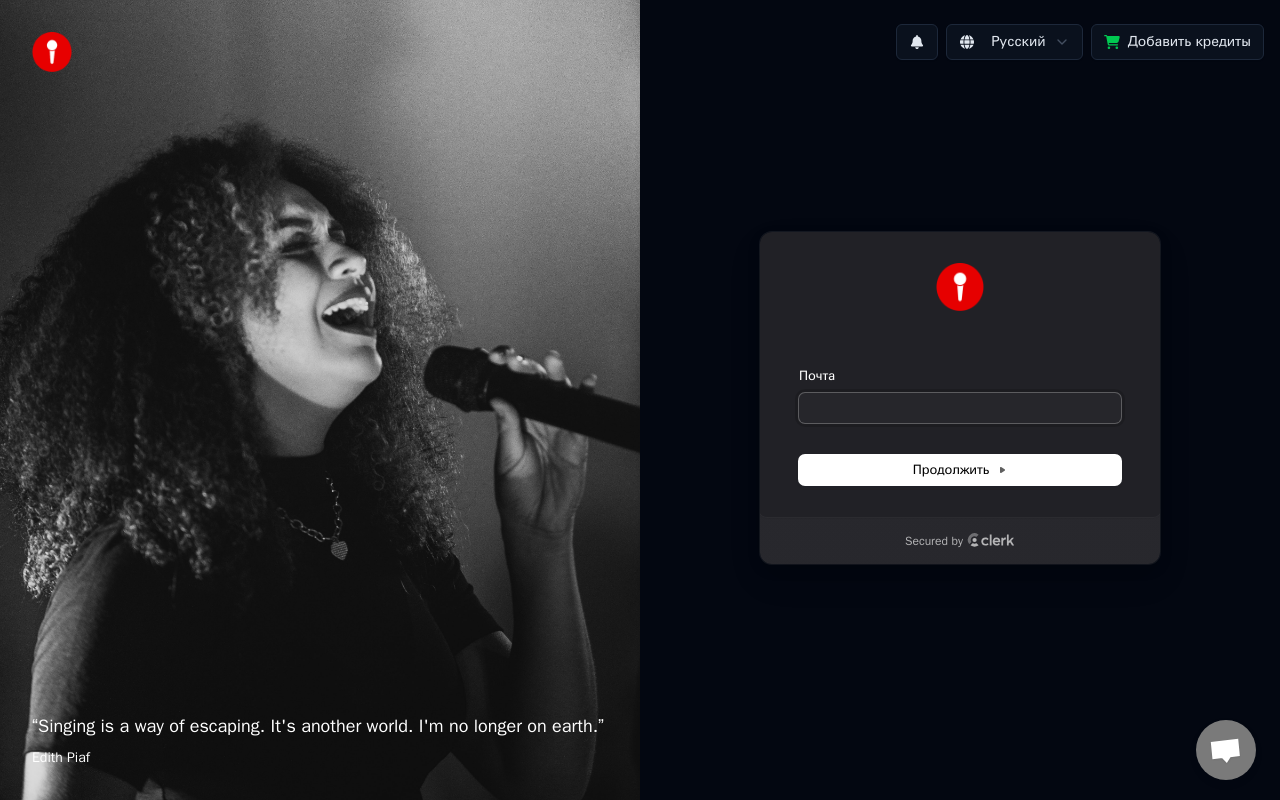 click on "Почта" at bounding box center (960, 408) 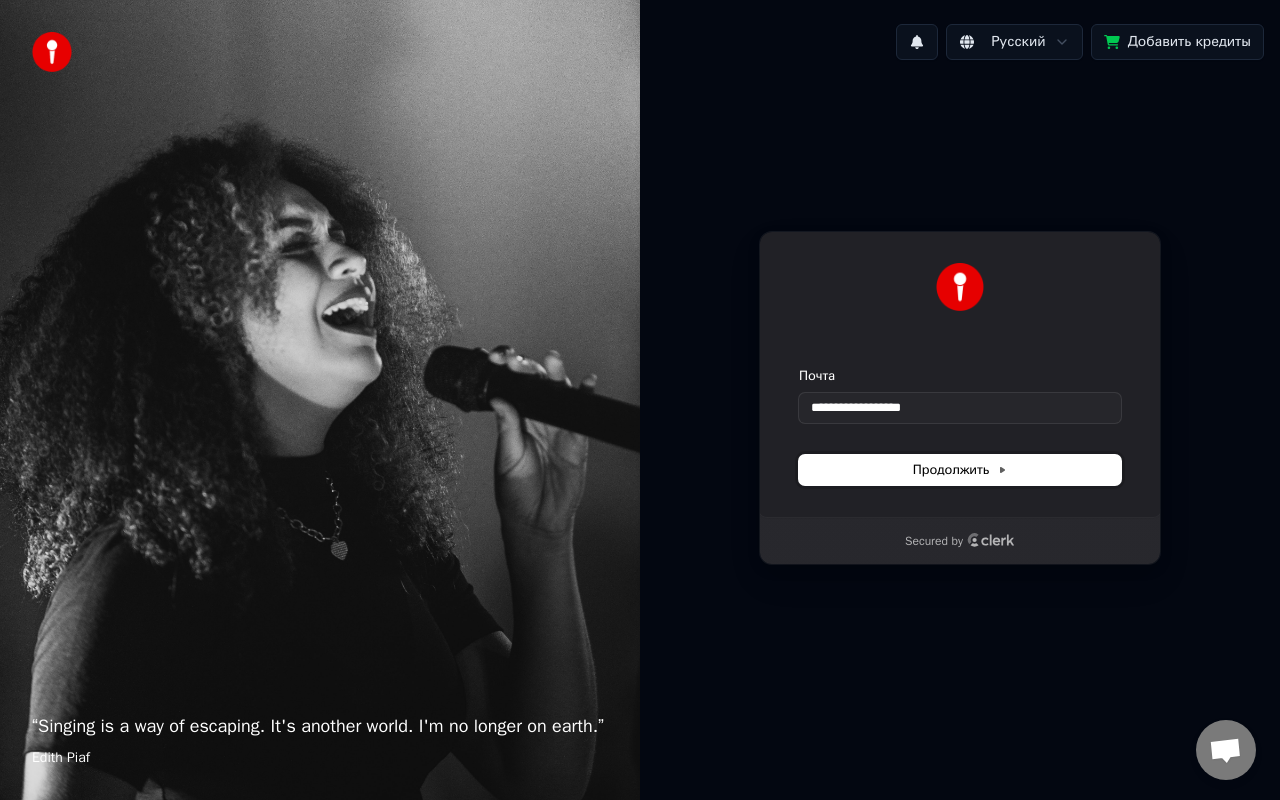 click on "Продолжить" at bounding box center [960, 470] 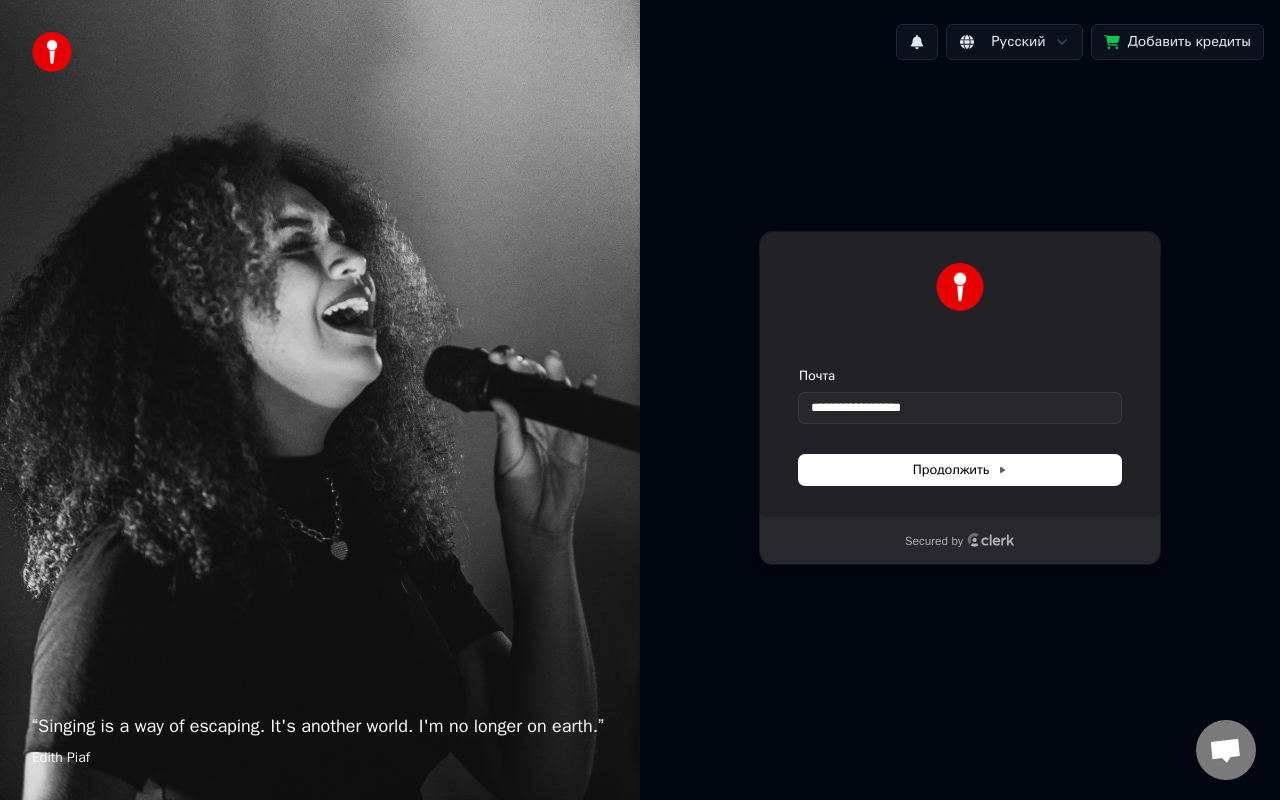 type on "**********" 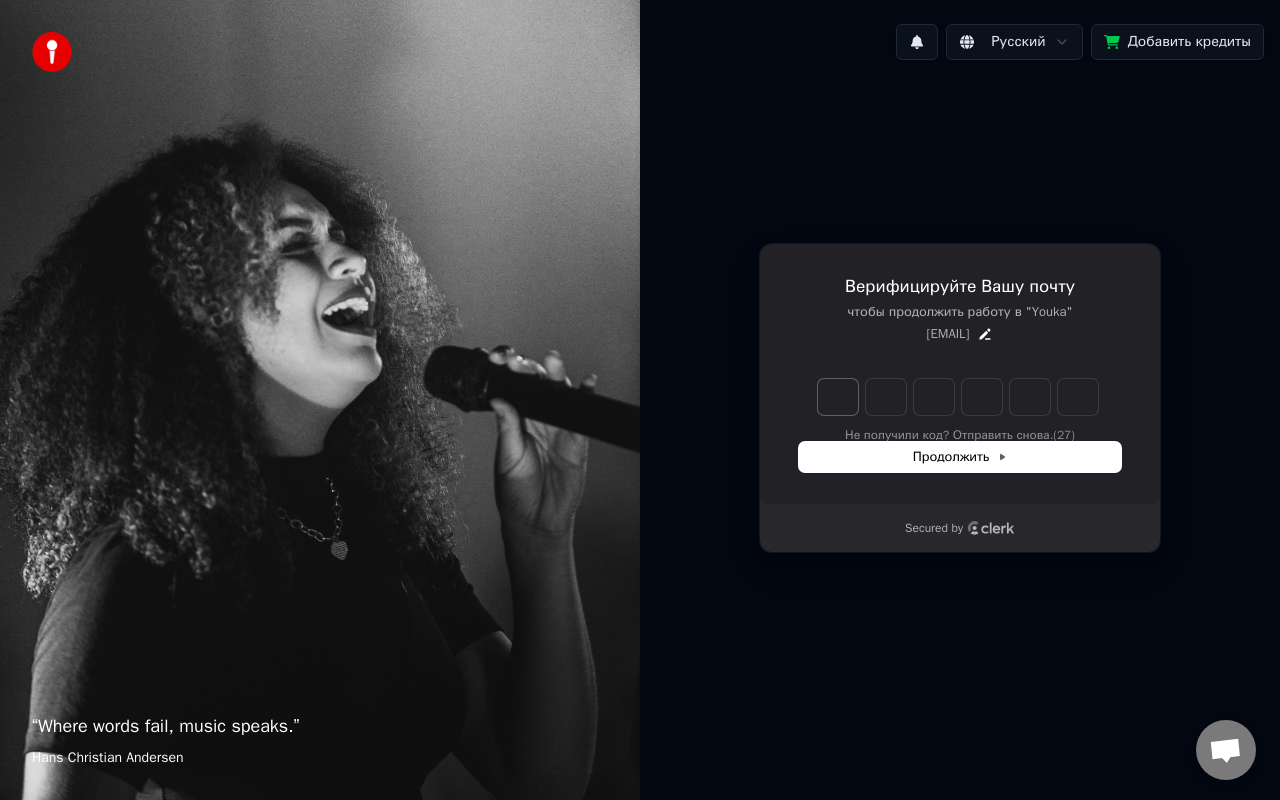 click at bounding box center (838, 397) 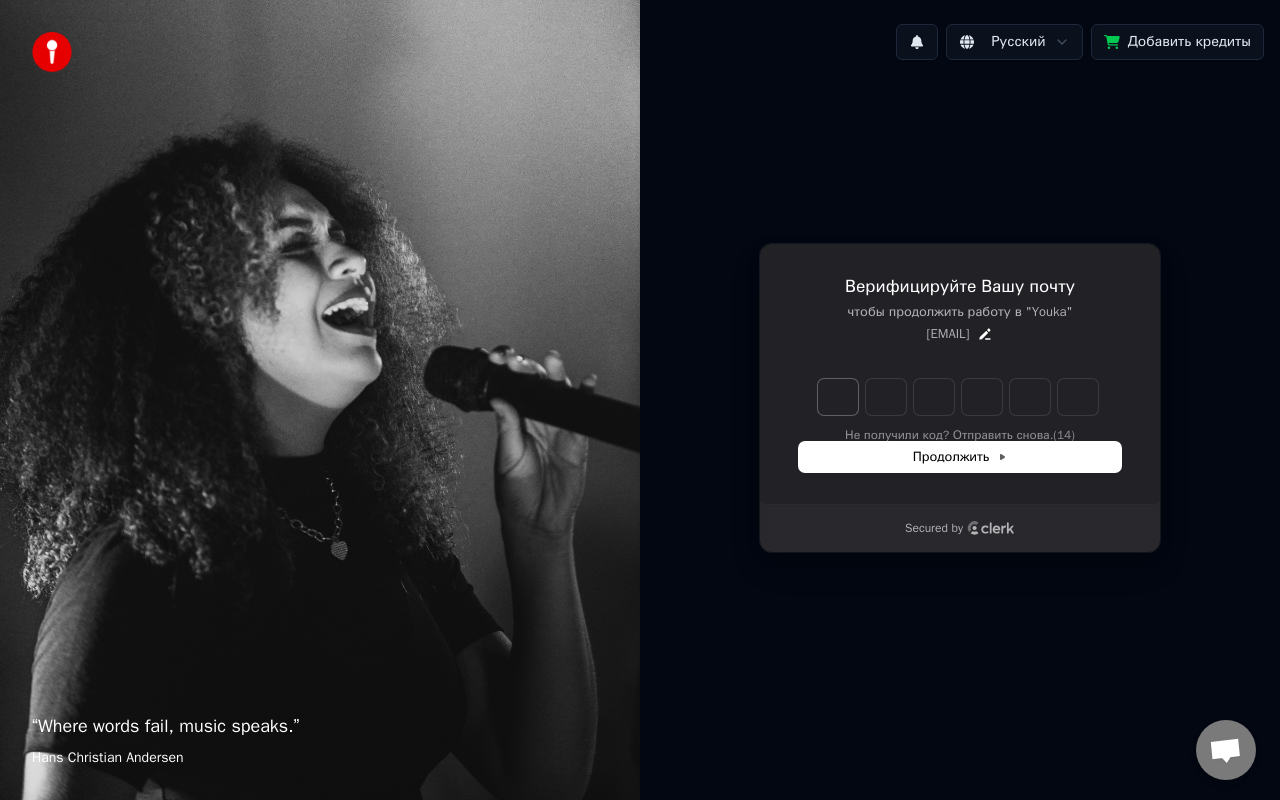click at bounding box center [838, 397] 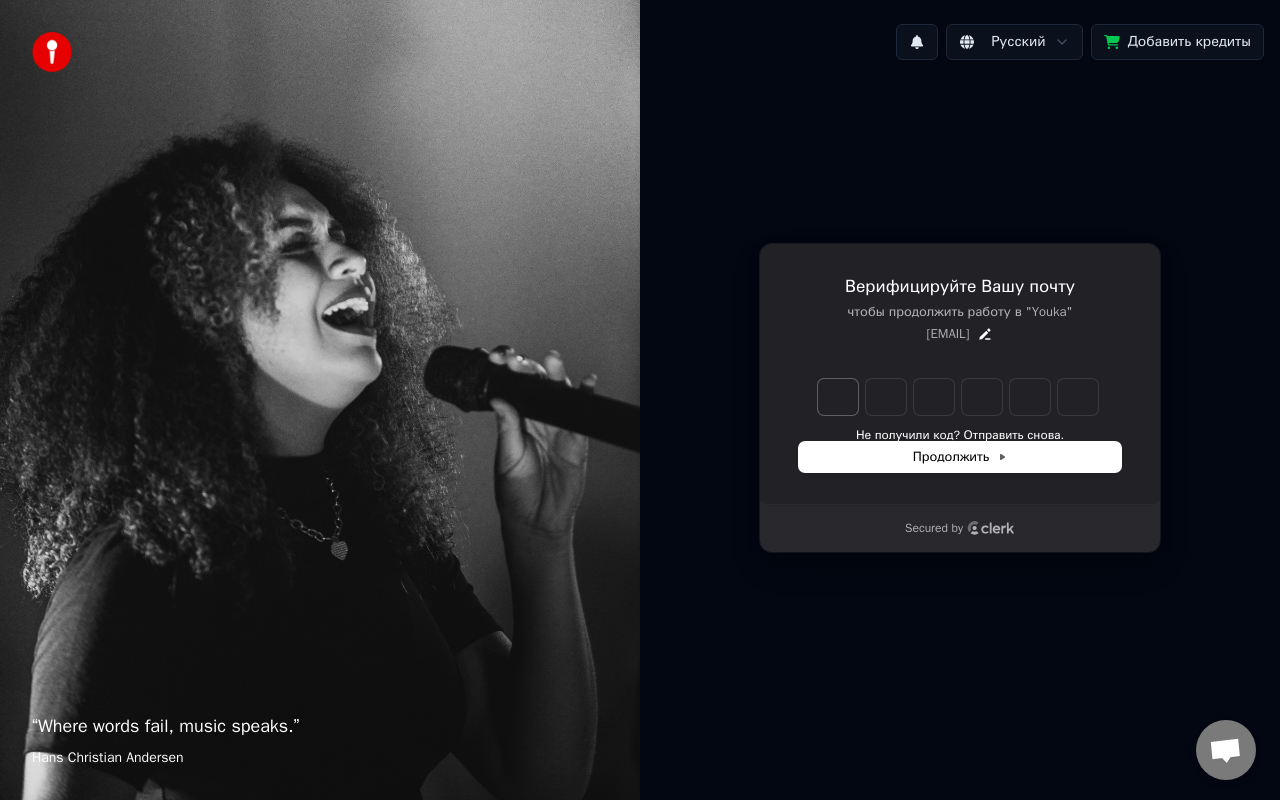 type on "*" 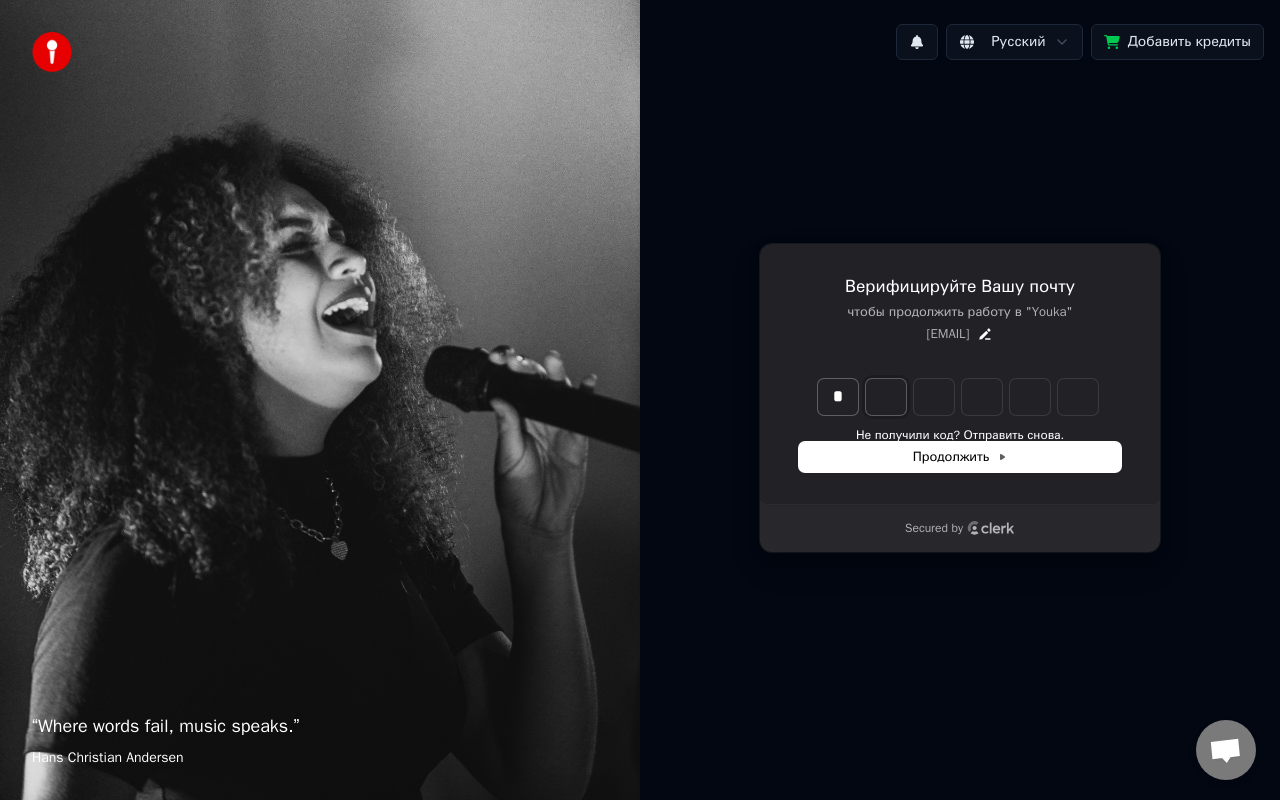 type on "*" 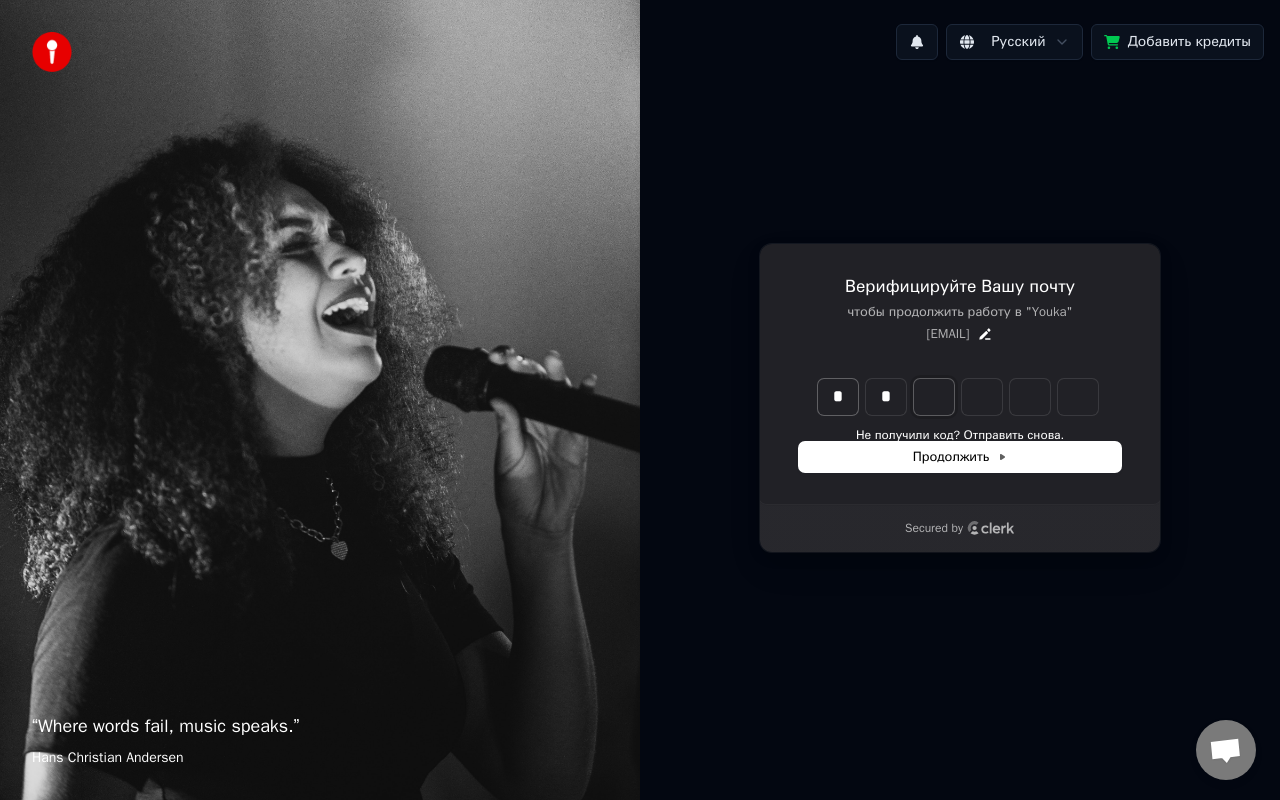 type on "**" 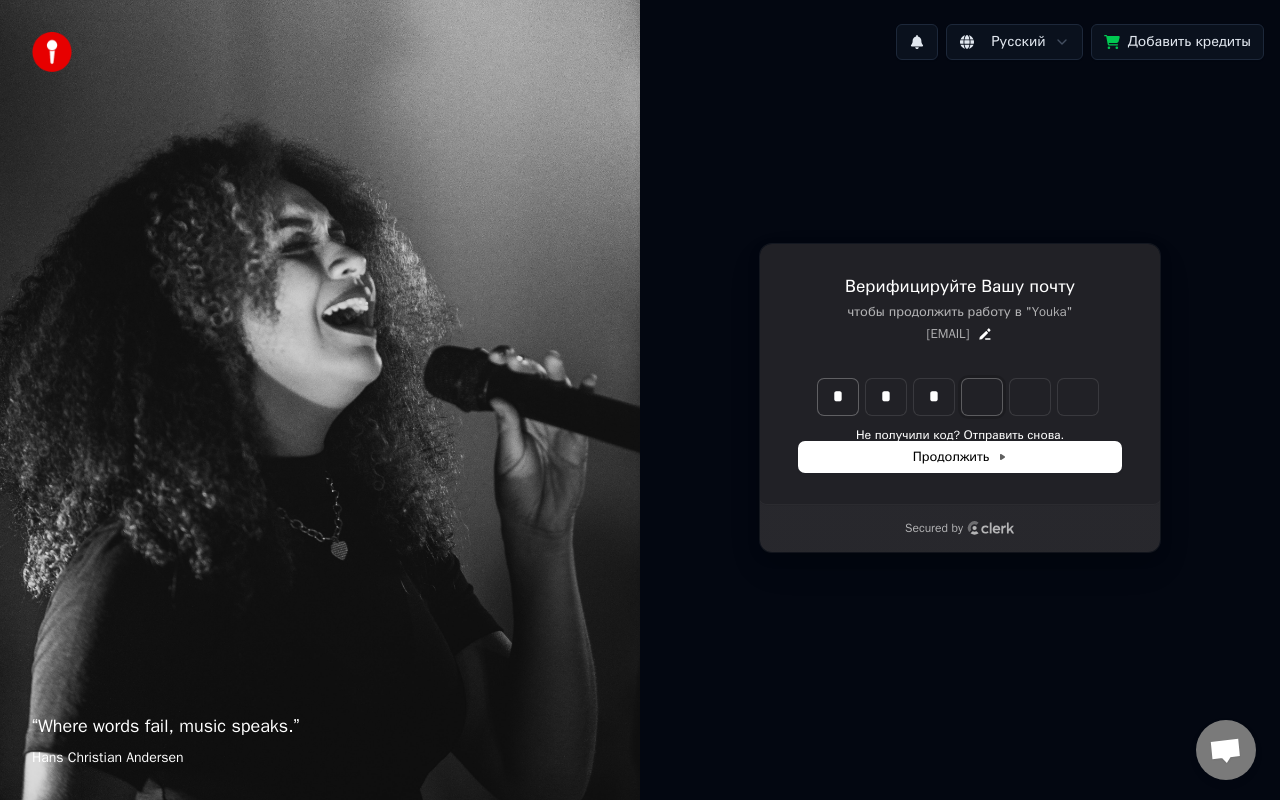 type on "***" 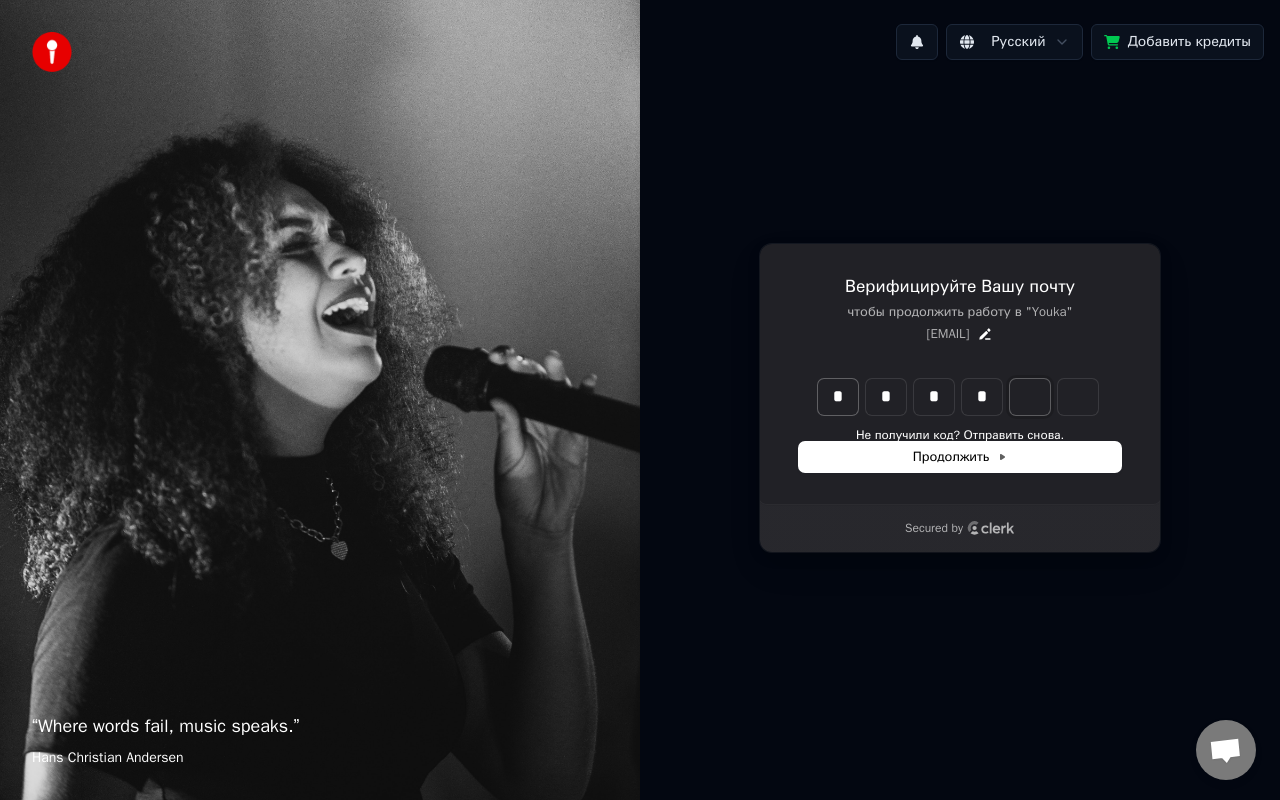 type on "****" 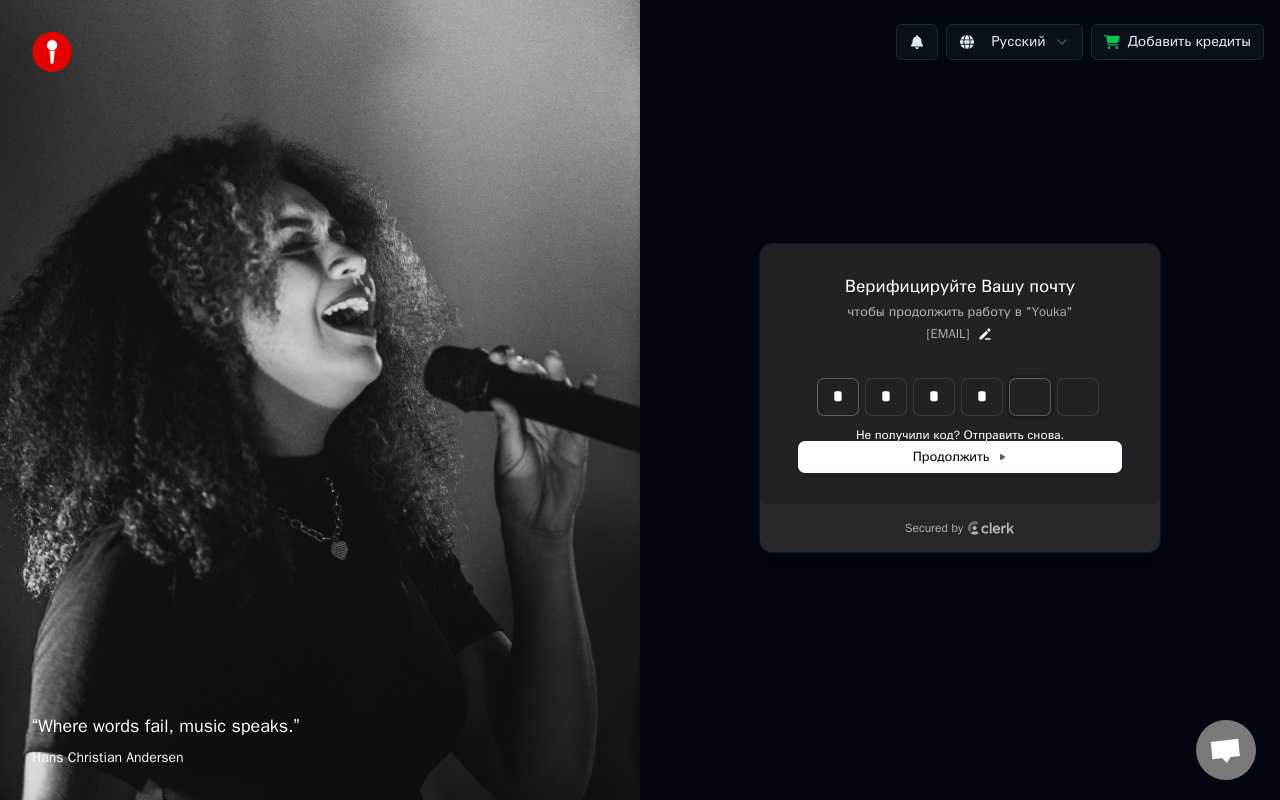 type on "*" 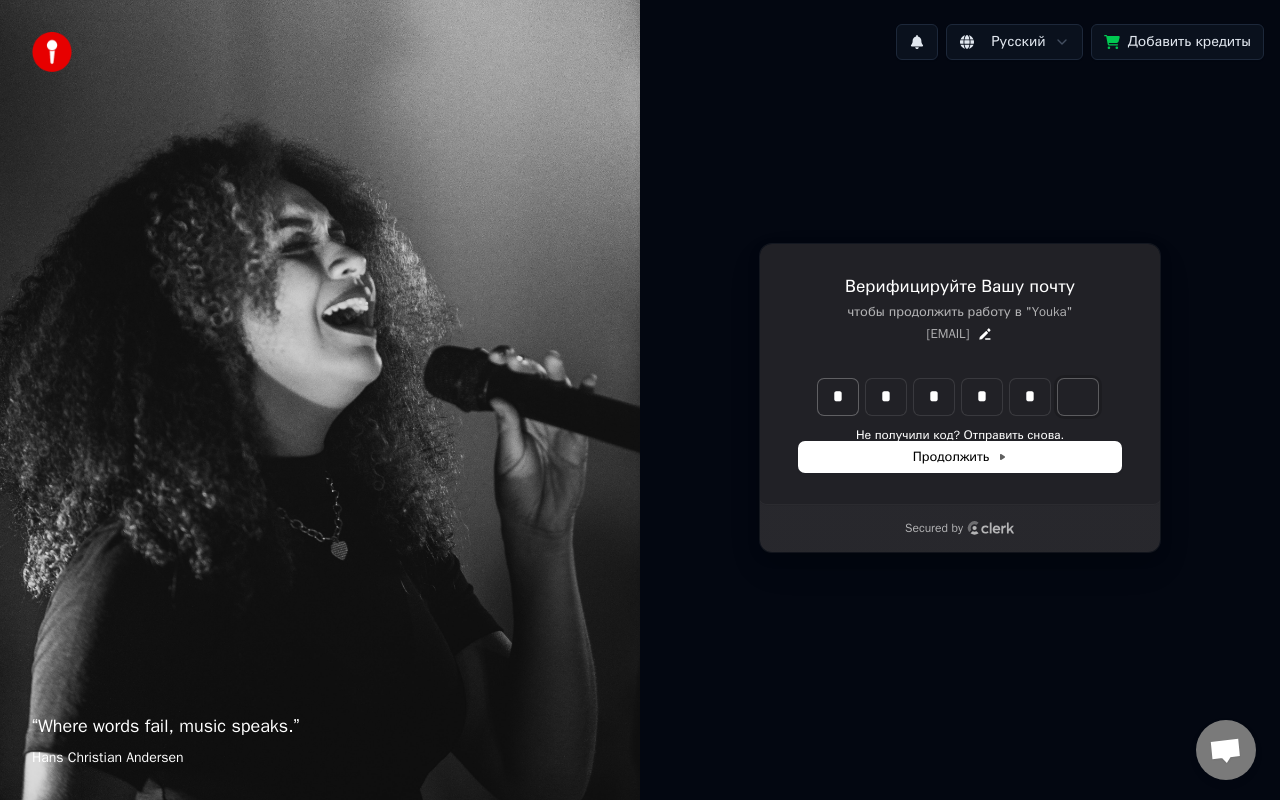 type on "*****" 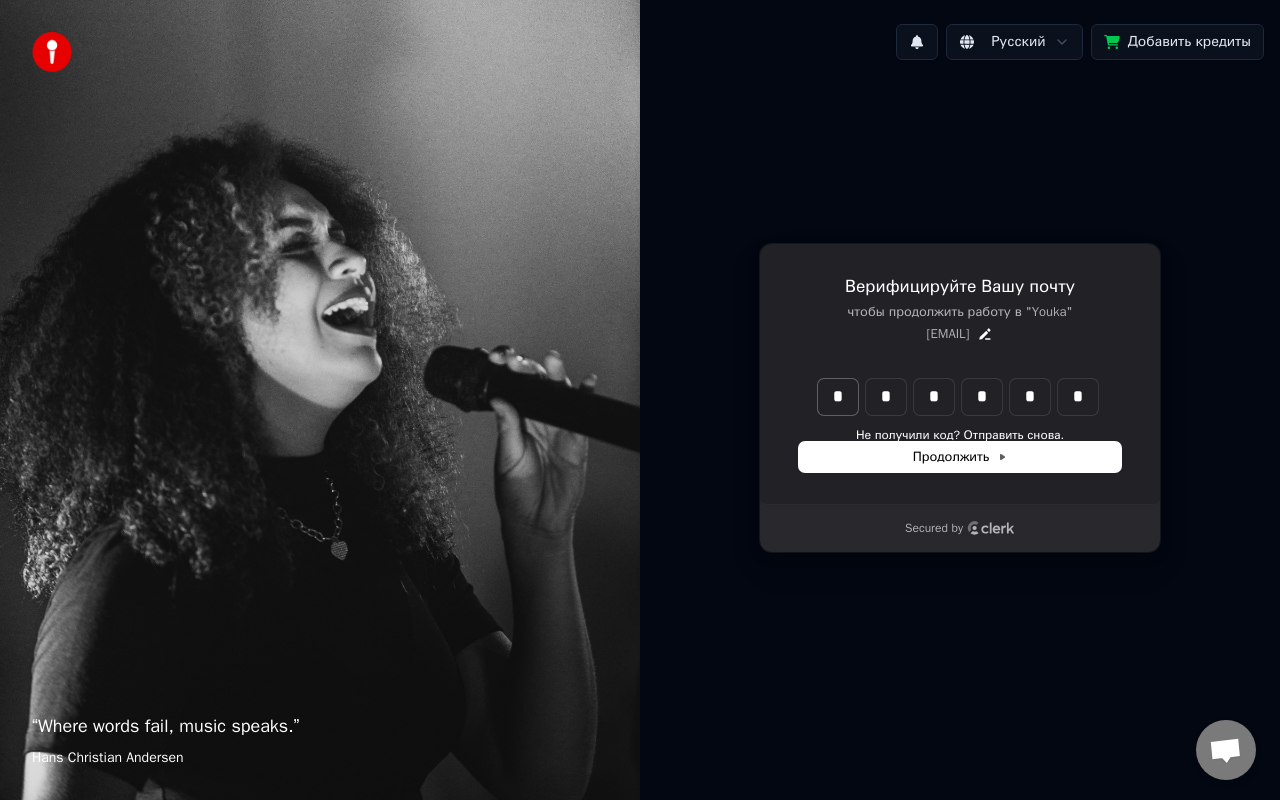 type on "******" 